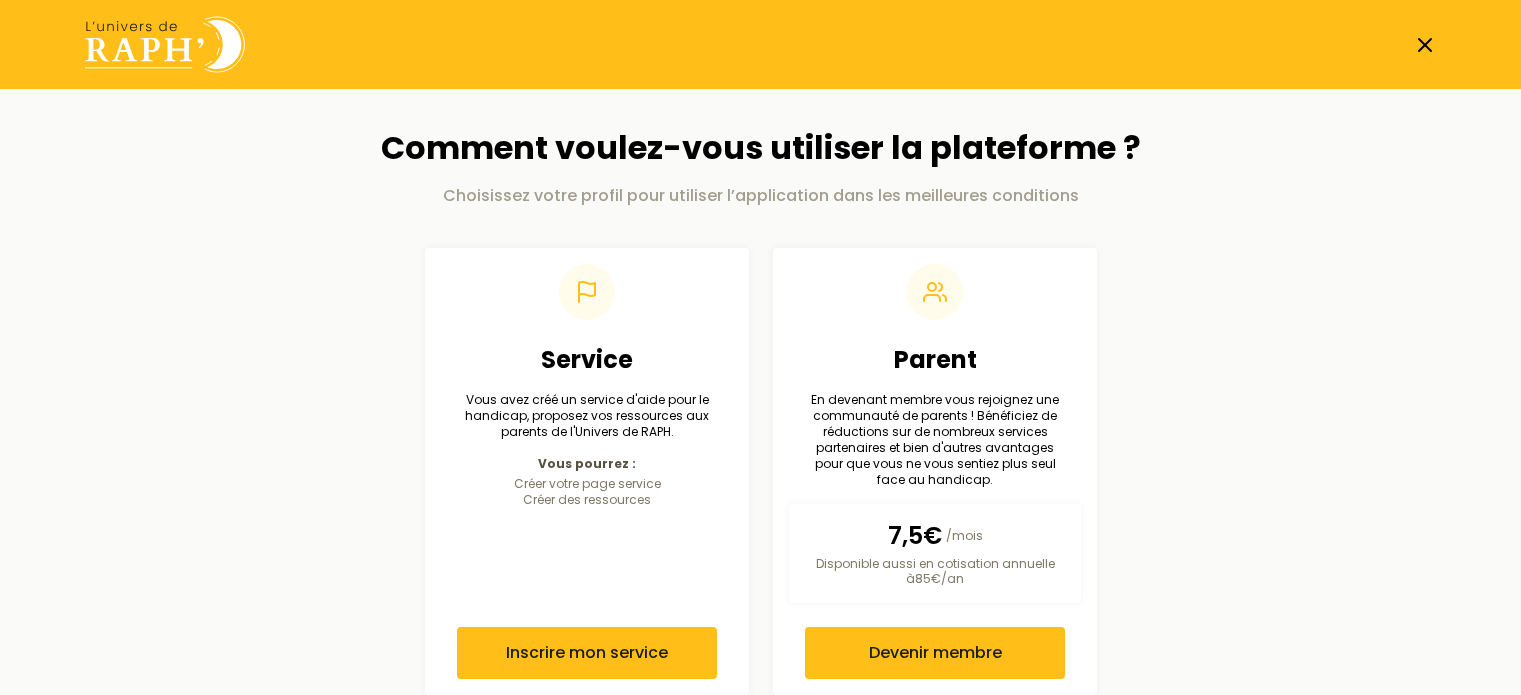 scroll, scrollTop: 0, scrollLeft: 0, axis: both 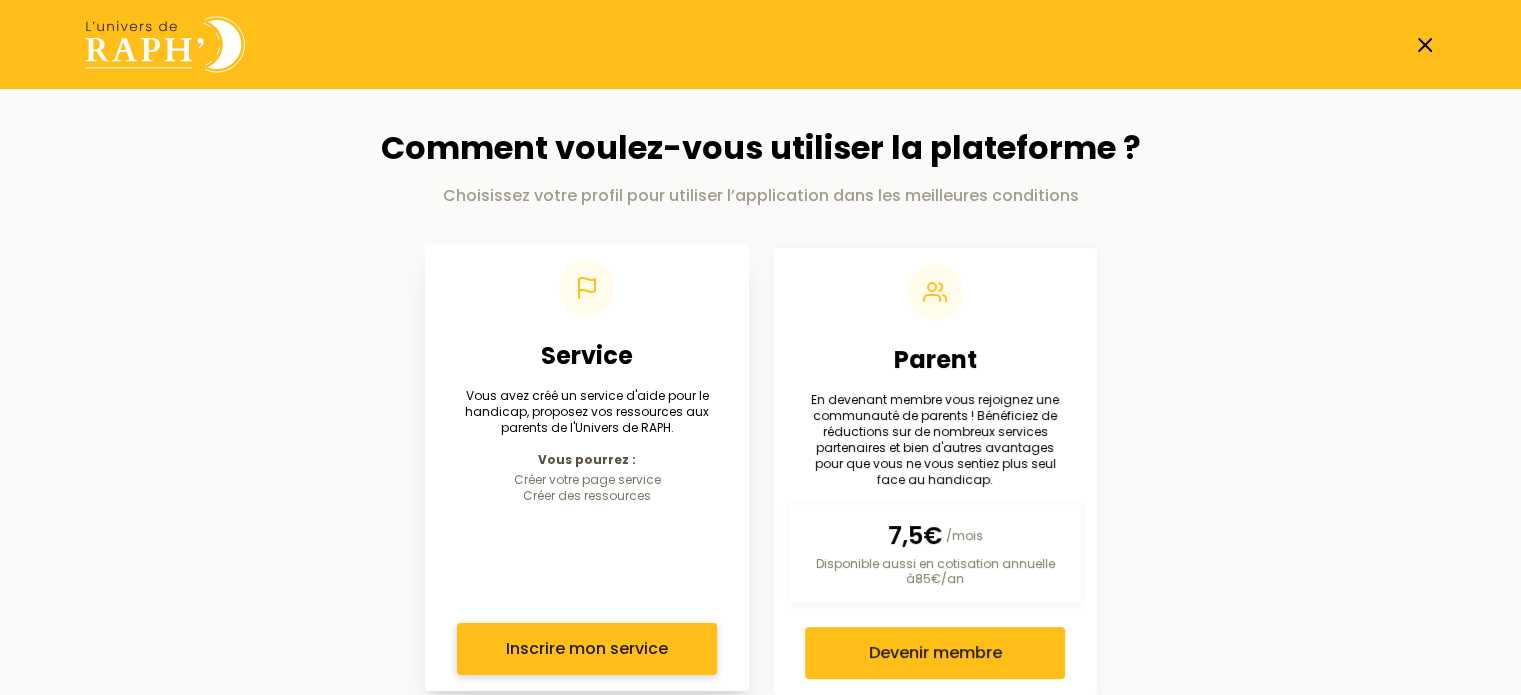 click on "Inscrire mon service" at bounding box center [587, 649] 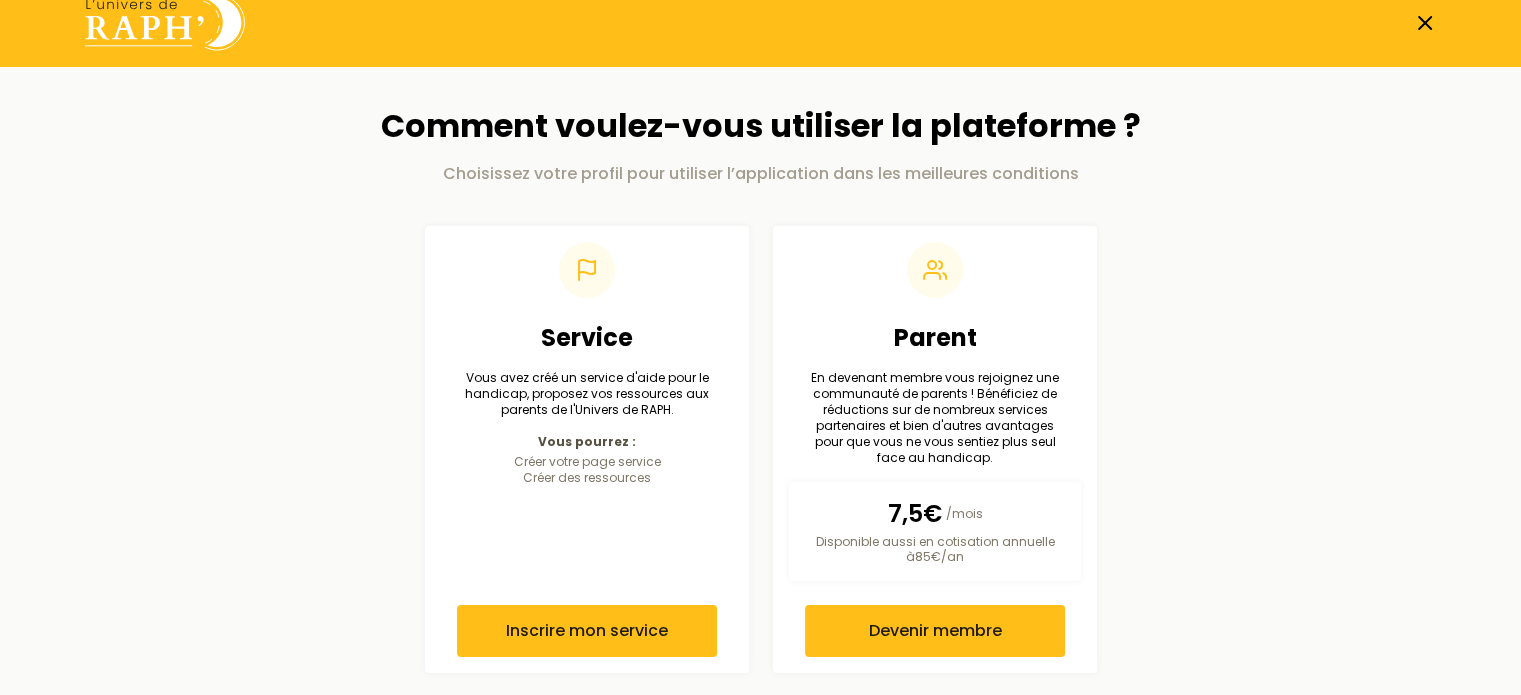scroll, scrollTop: 0, scrollLeft: 0, axis: both 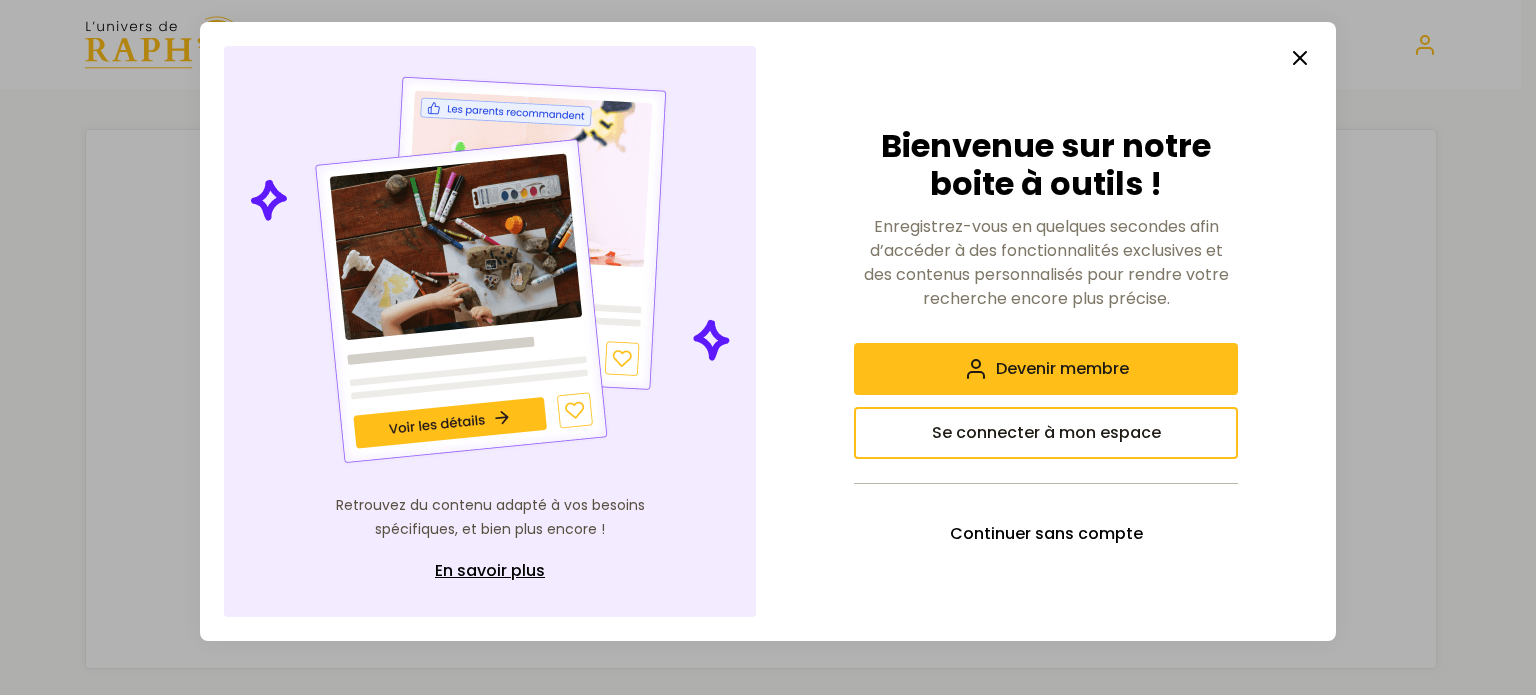 click 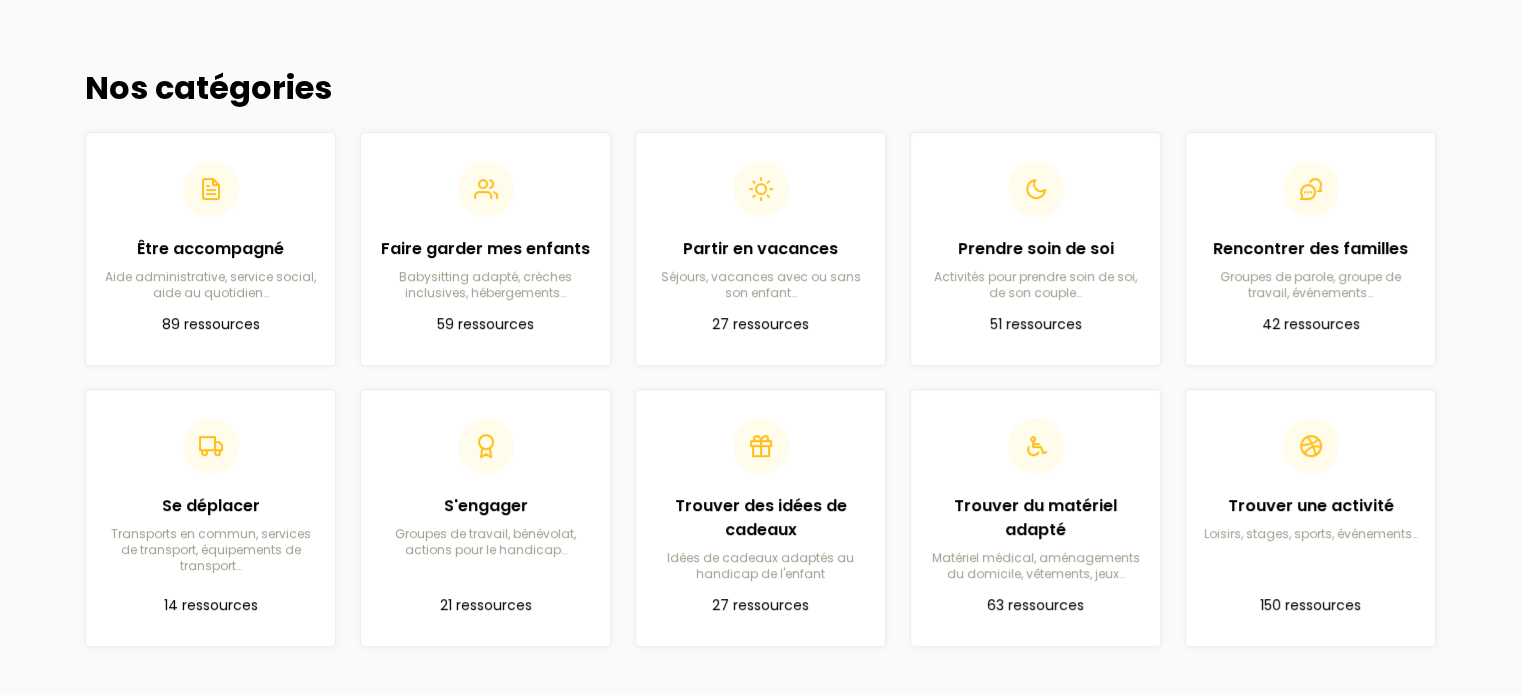 scroll, scrollTop: 712, scrollLeft: 0, axis: vertical 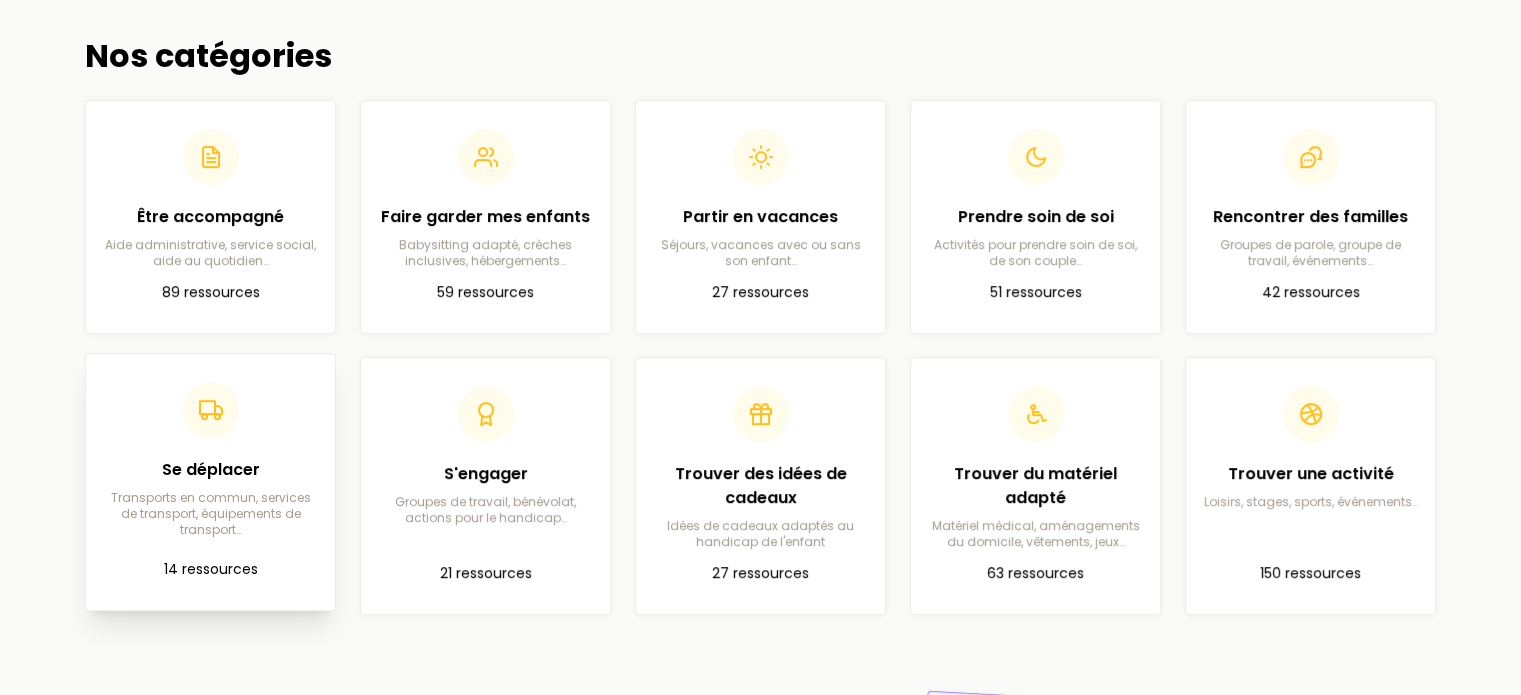 click on "Se déplacer Transports en commun, services de transport, équipements de transport…" at bounding box center [210, 498] 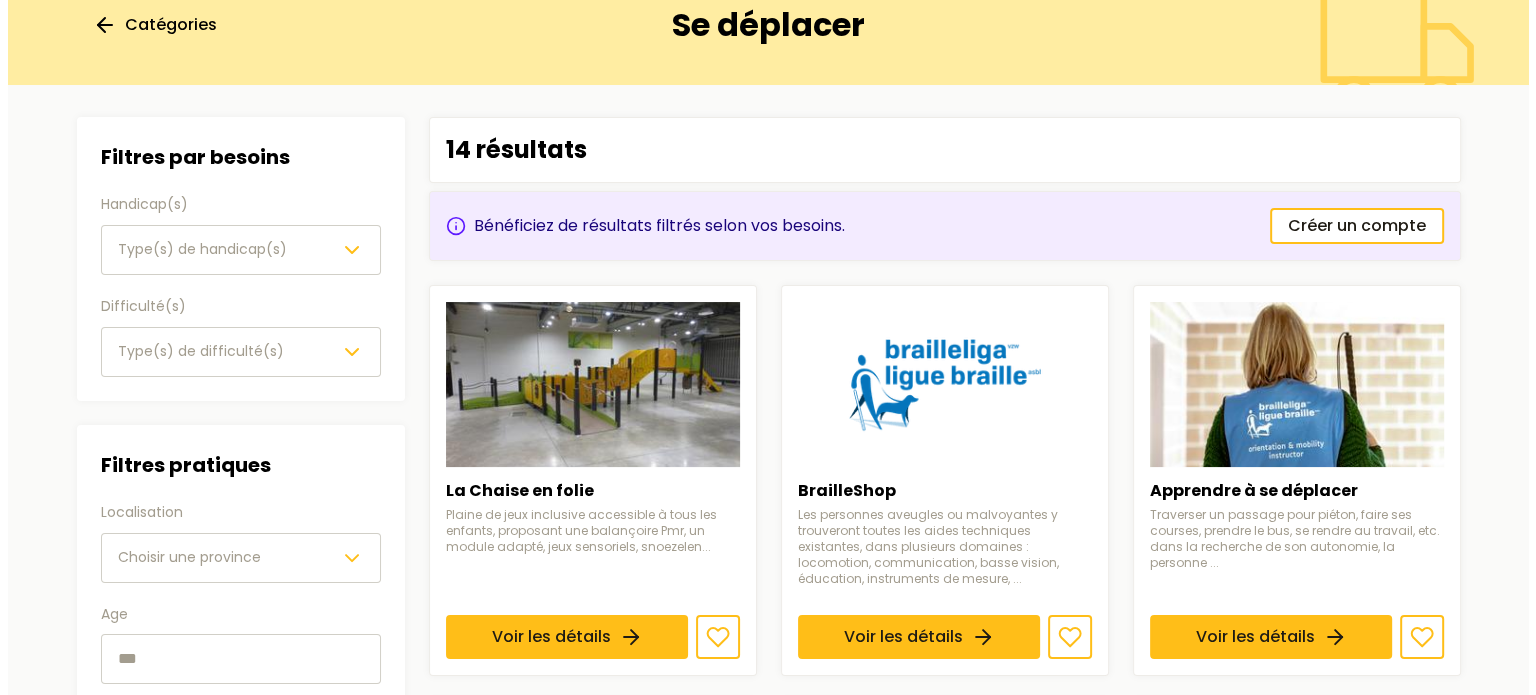 scroll, scrollTop: 125, scrollLeft: 0, axis: vertical 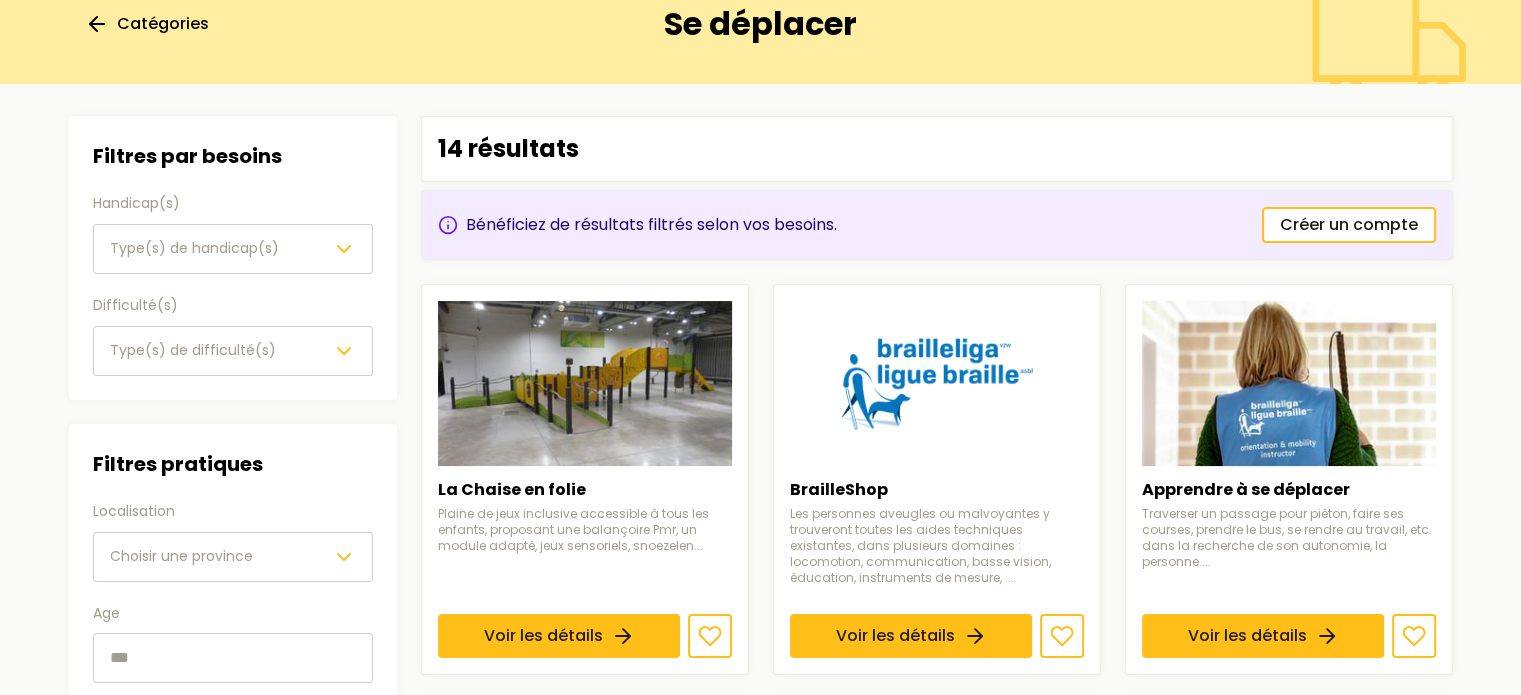 click on "Type(s) de handicap(s)" at bounding box center (194, 248) 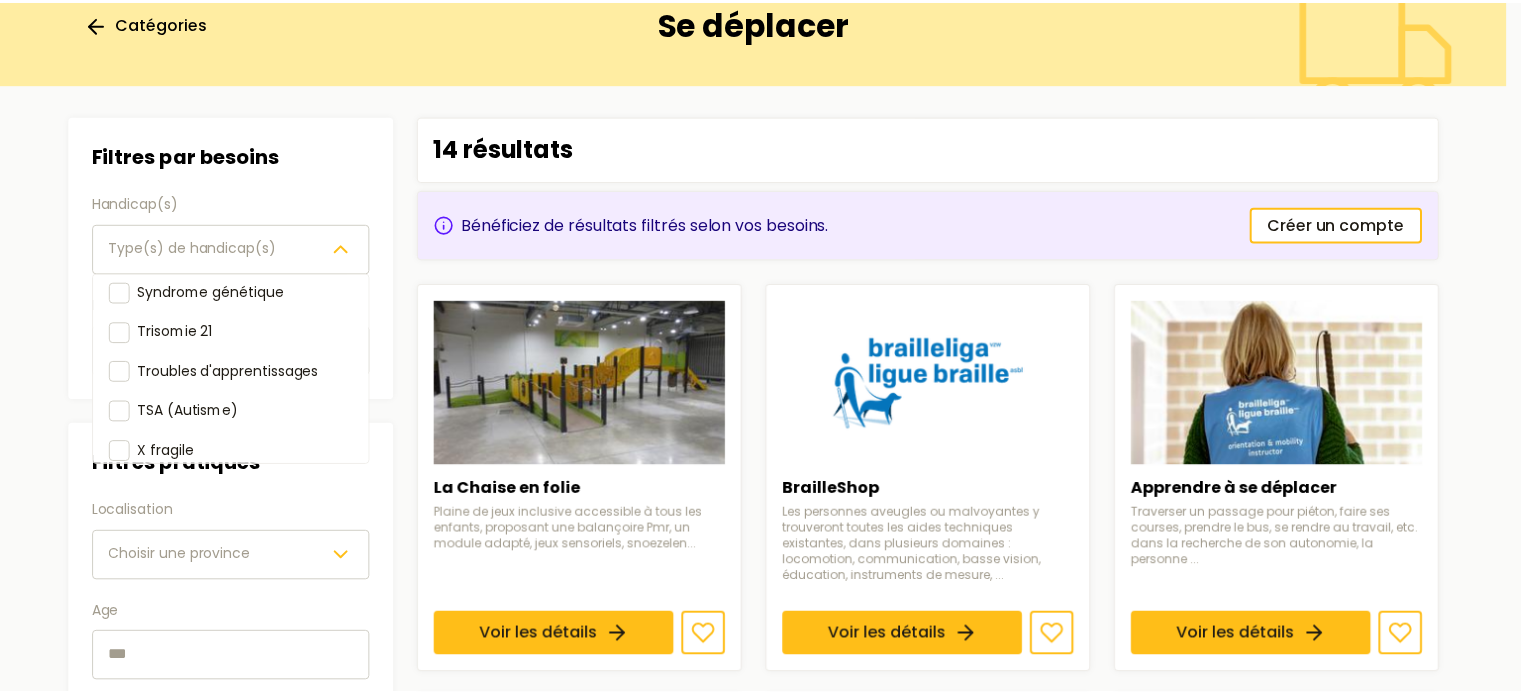scroll, scrollTop: 330, scrollLeft: 0, axis: vertical 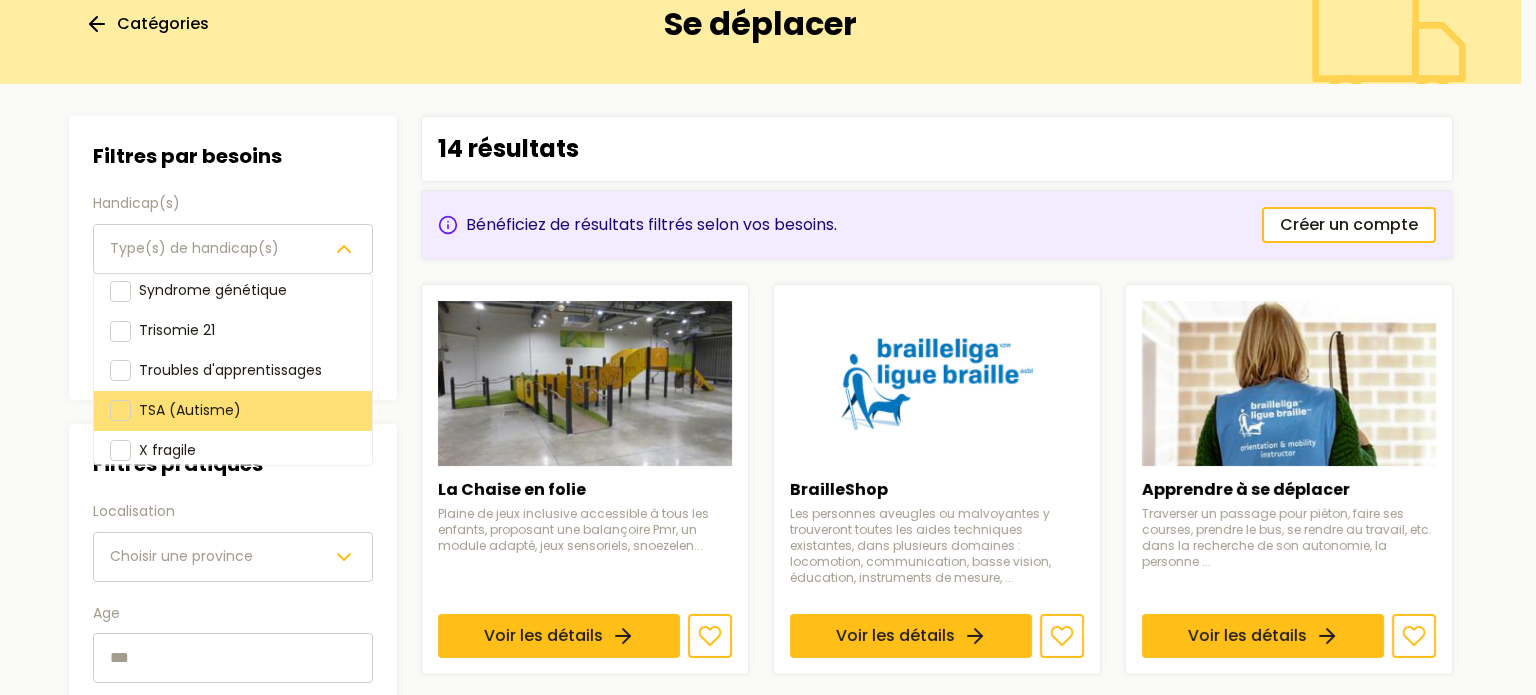 click on "TSA (Autisme)" at bounding box center (190, 409) 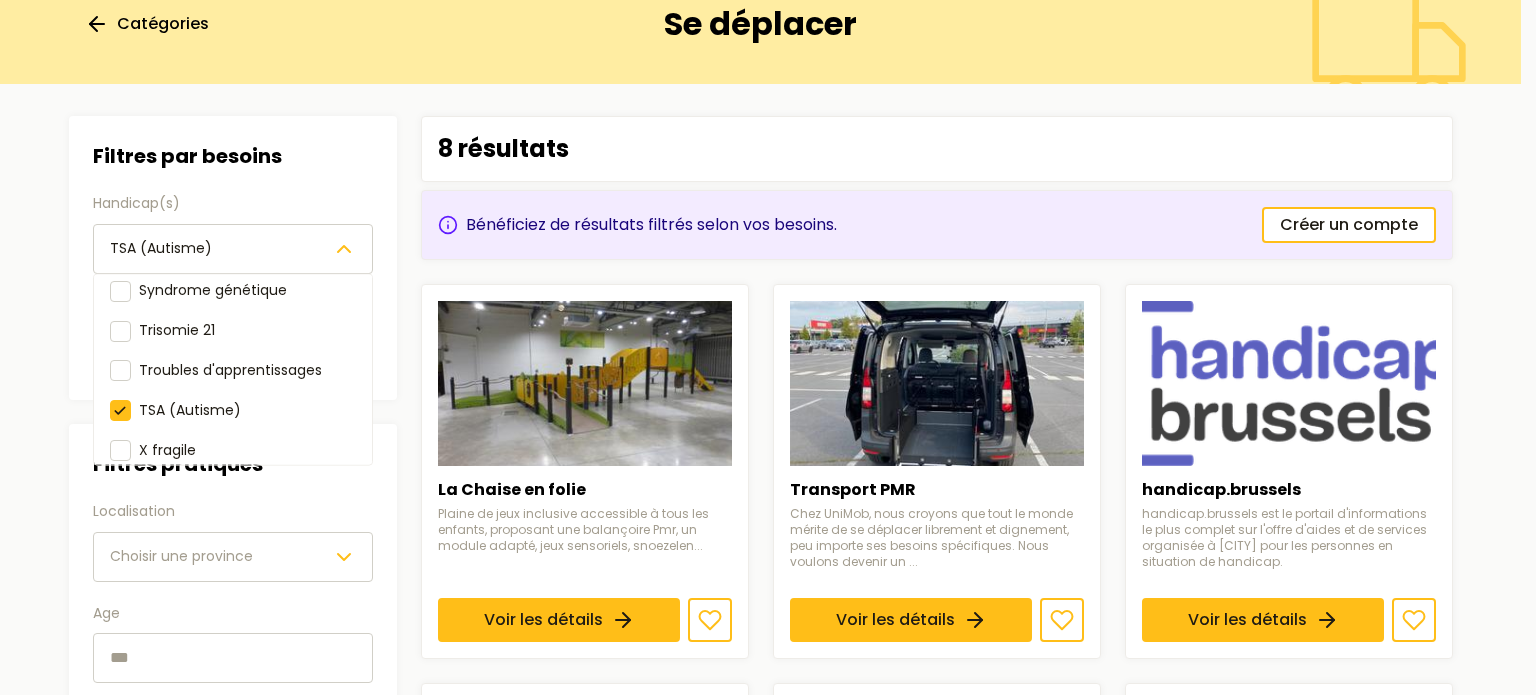 drag, startPoint x: 1534, startPoint y: 339, endPoint x: 1524, endPoint y: 94, distance: 245.204 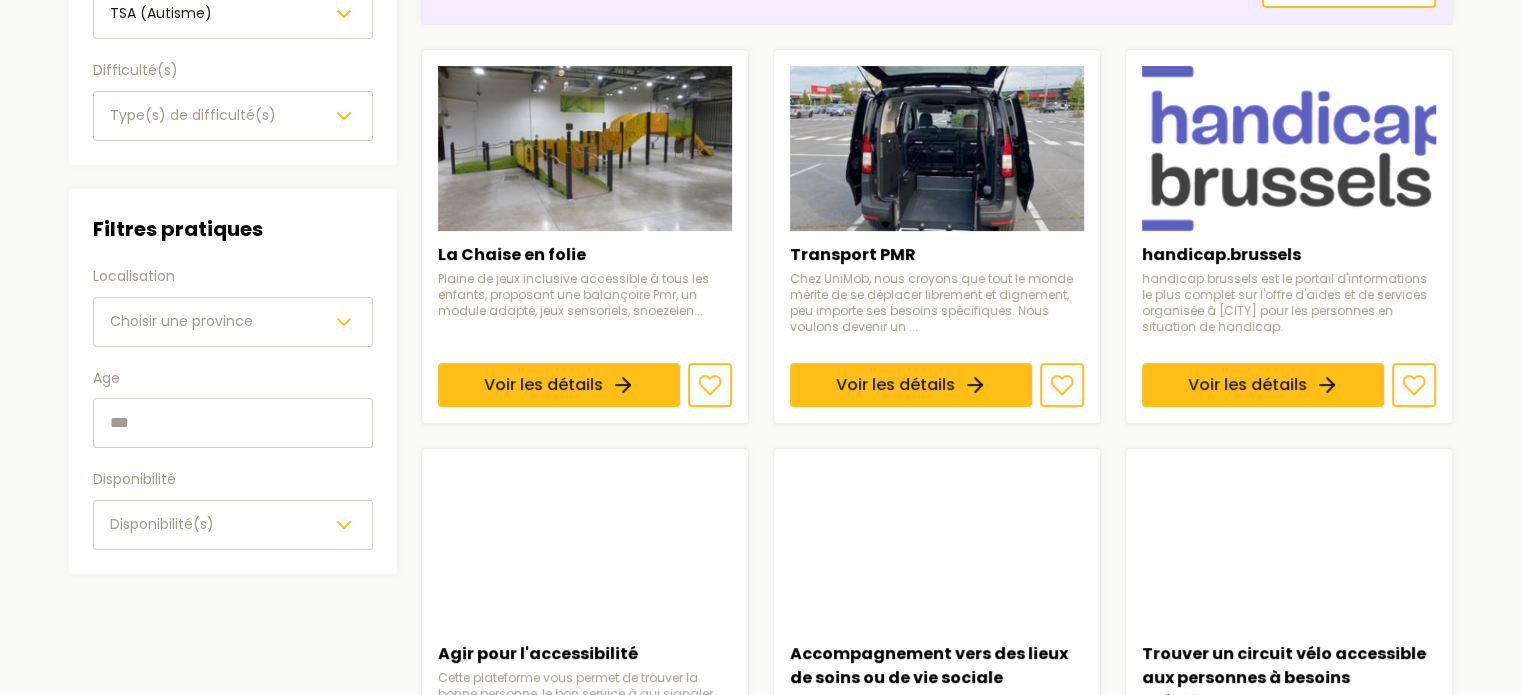 scroll, scrollTop: 368, scrollLeft: 0, axis: vertical 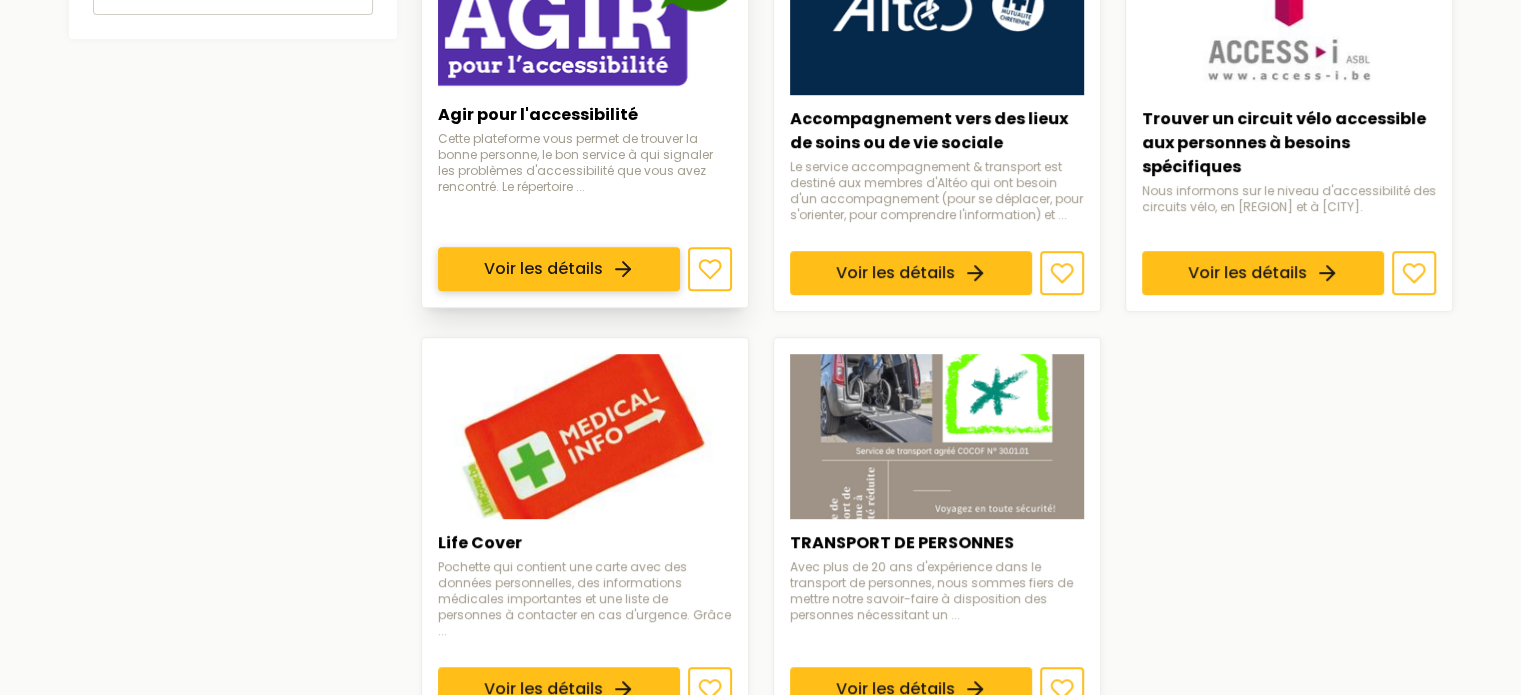 click on "Voir les détails" at bounding box center (559, 270) 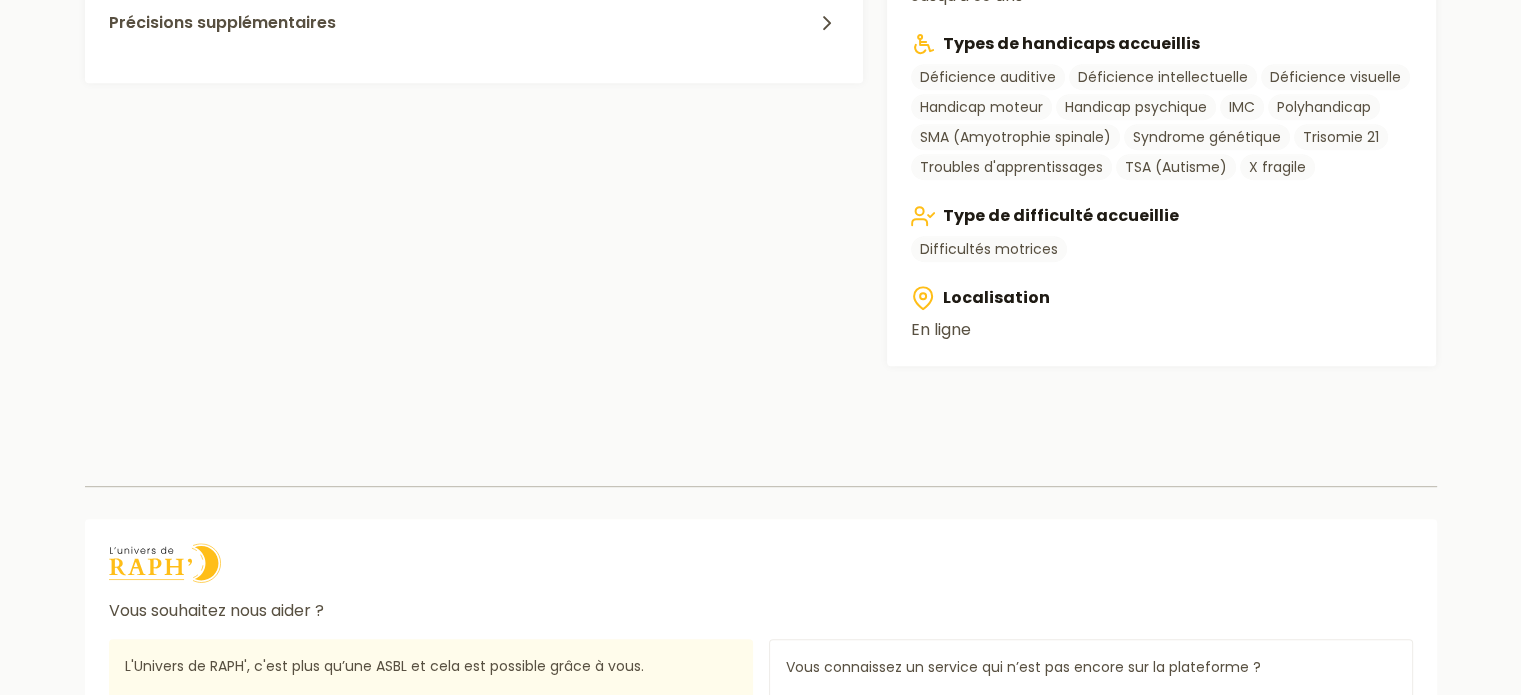 scroll, scrollTop: 0, scrollLeft: 0, axis: both 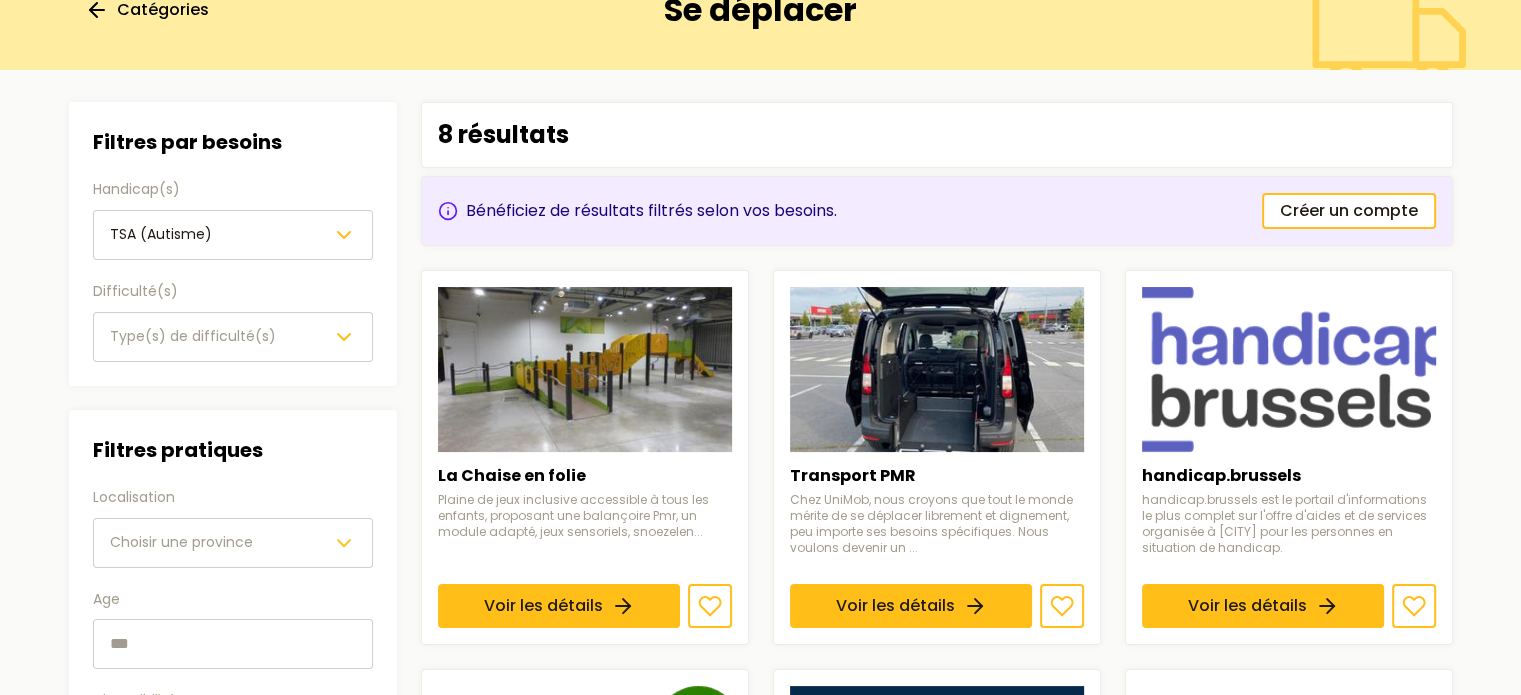 click on "Catégories" at bounding box center [163, 10] 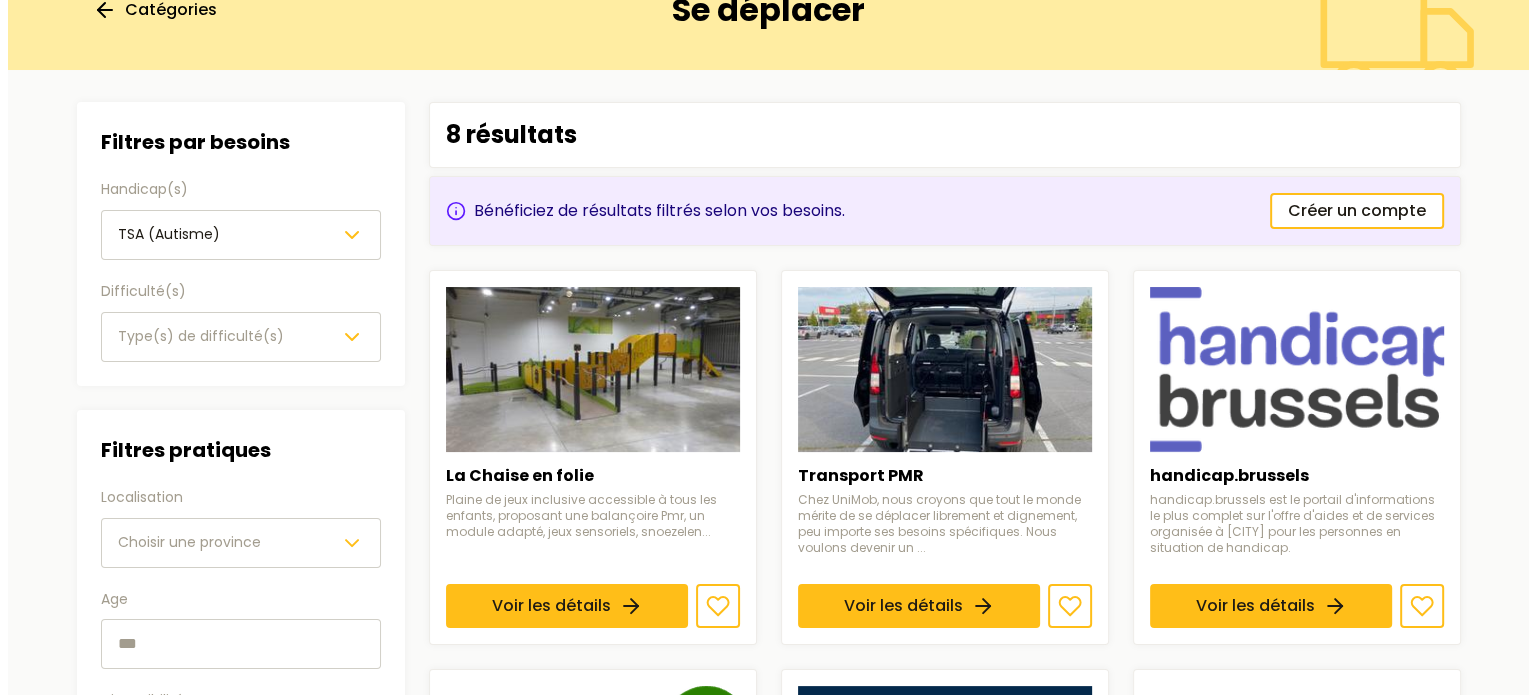 scroll, scrollTop: 0, scrollLeft: 0, axis: both 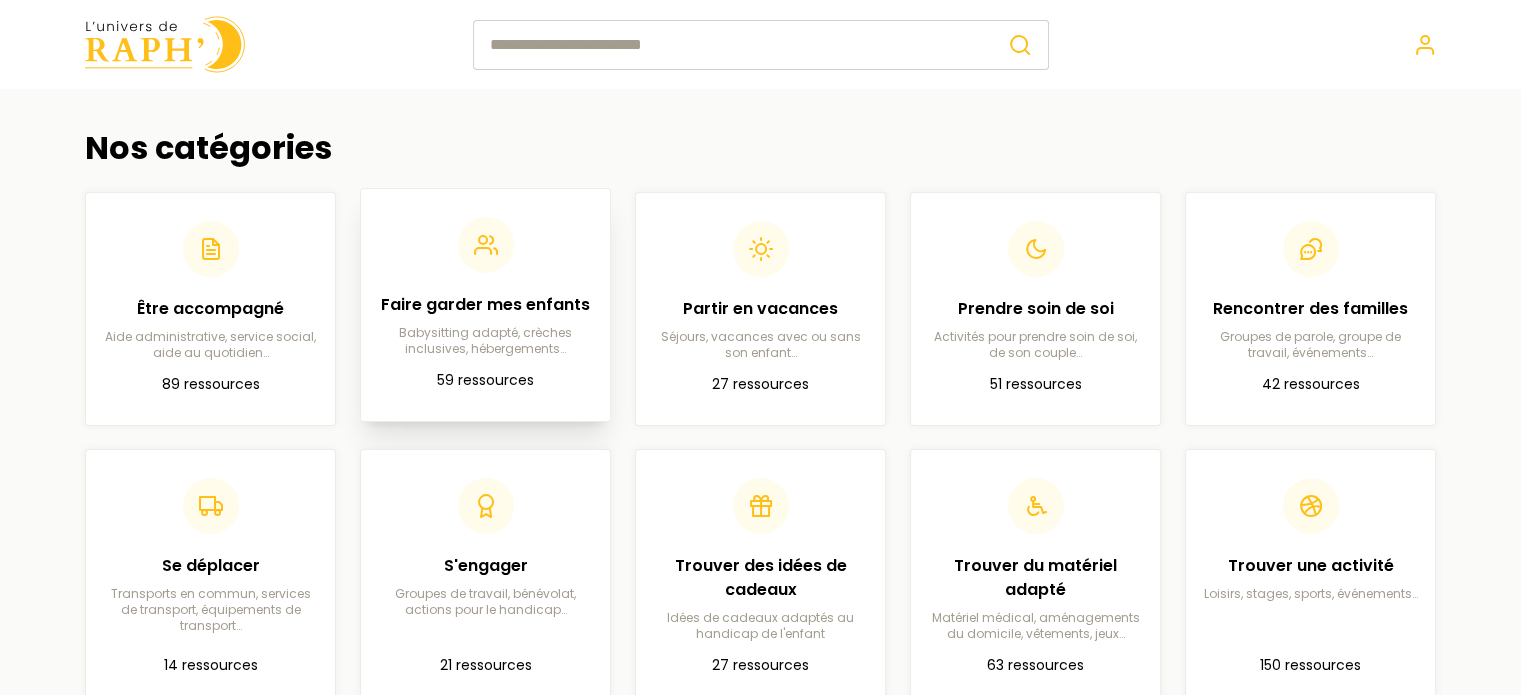 click on "Faire garder mes enfants Babysitting adapté, crèches inclusives, hébergements… 59   ressources" at bounding box center [485, 305] 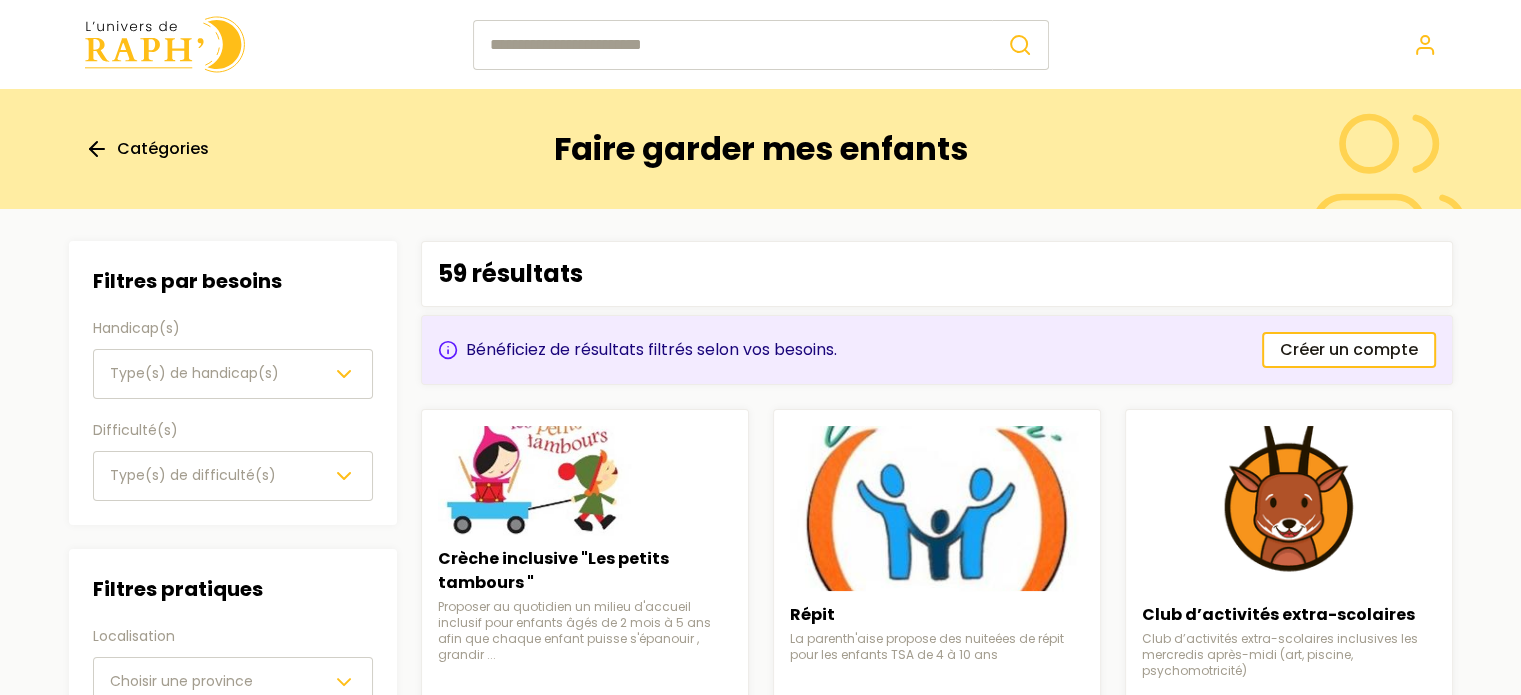 click 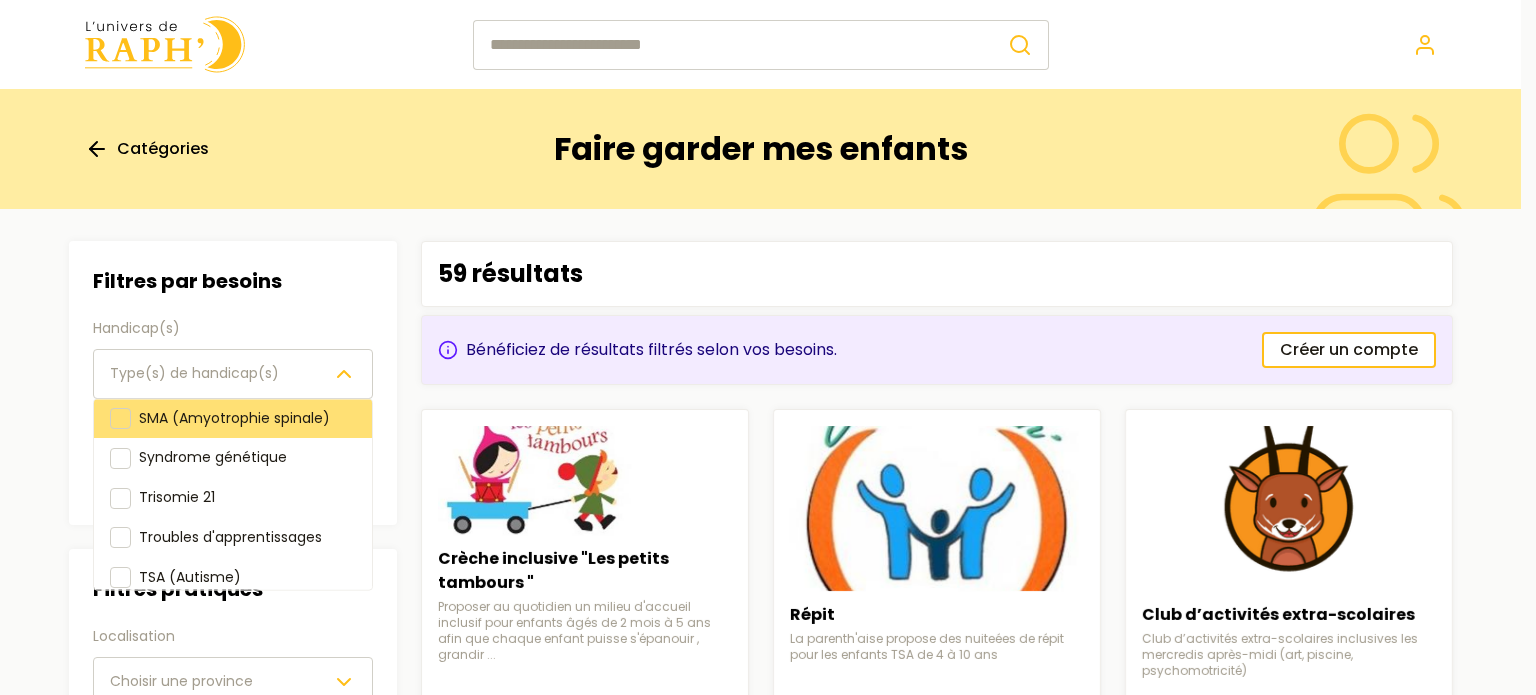 scroll, scrollTop: 292, scrollLeft: 0, axis: vertical 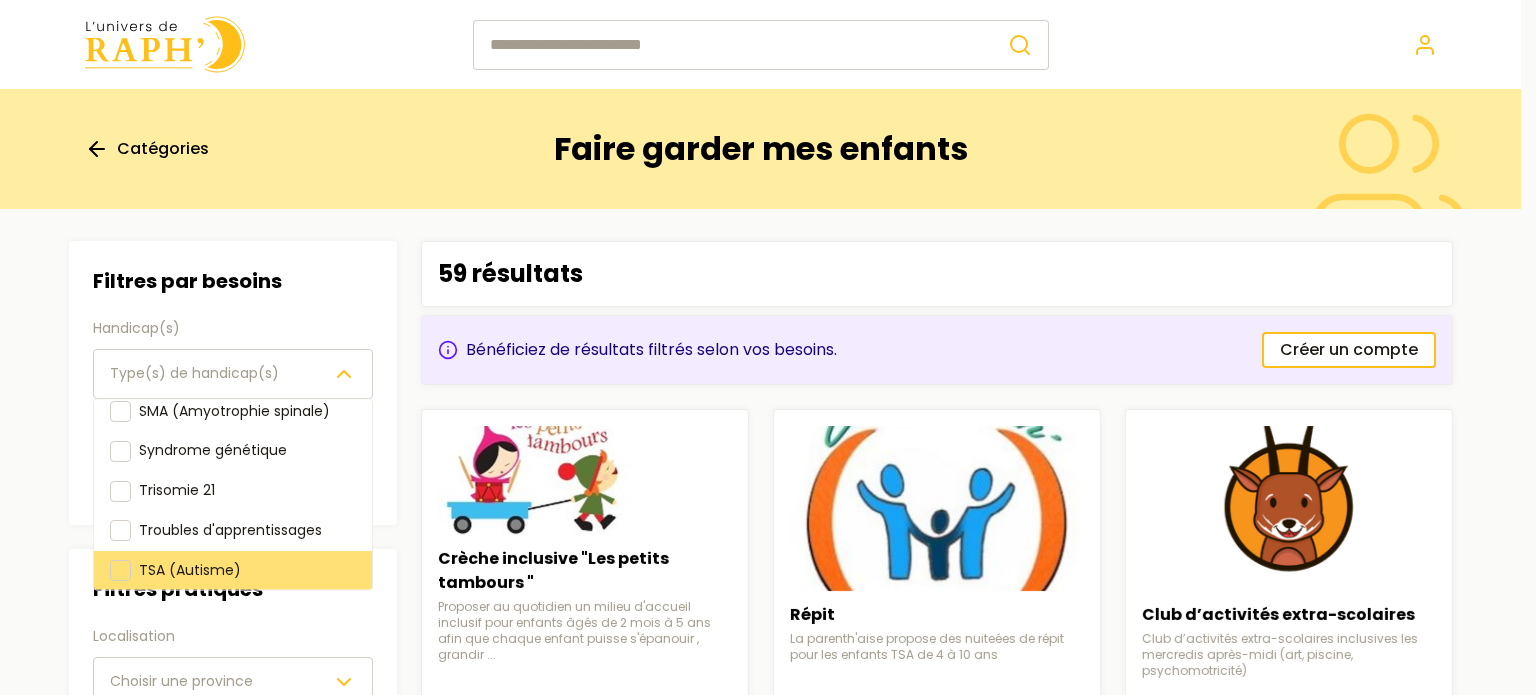 click on "TSA (Autisme)" at bounding box center [190, 569] 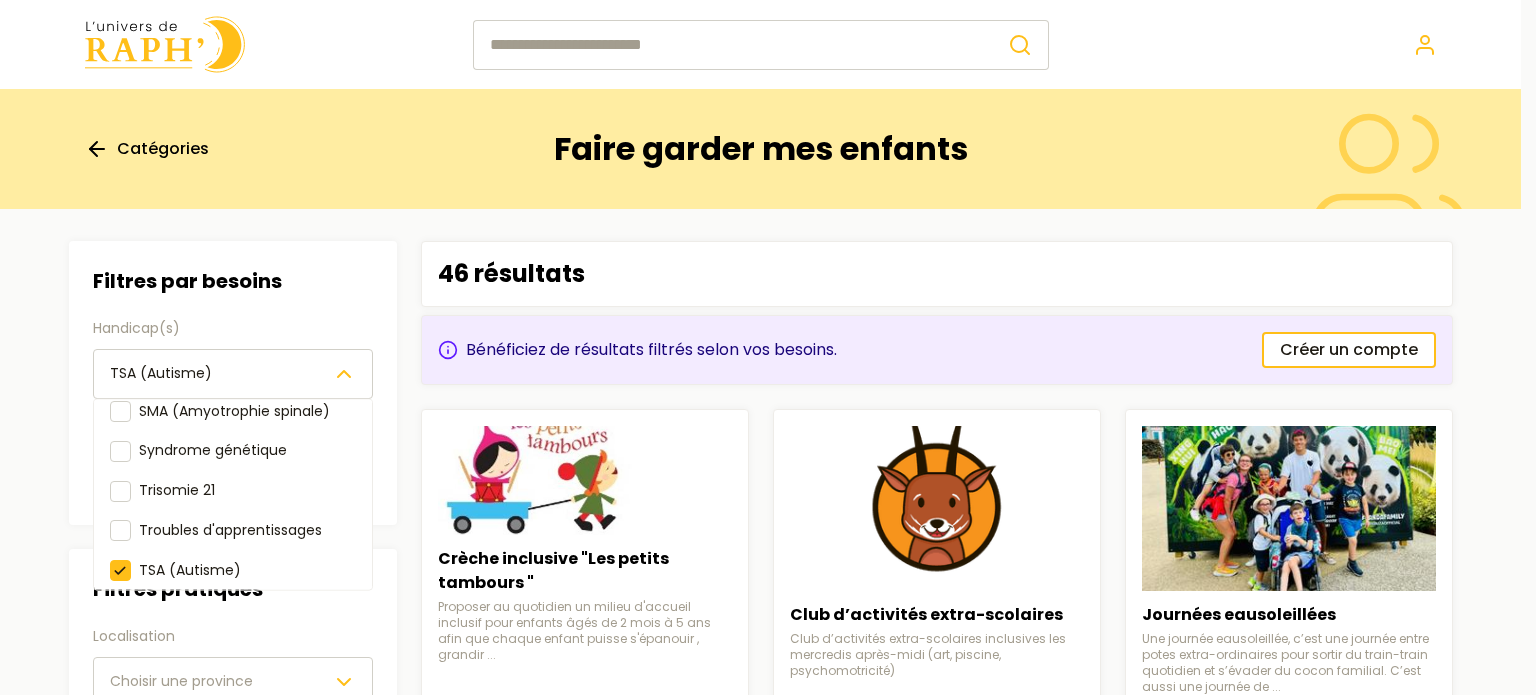 click on "Catégories Faire garder mes enfants Filtres Filtres par besoins Handicap(s) TSA (Autisme) Déficience auditive Déficience intellectuelle Déficience visuelle Handicap moteur Handicap psychique IMC Polyhandicap SMA (Amyotrophie spinale) Syndrome génétique Trisomie 21 Troubles d'apprentissages TSA (Autisme) X fragile Difficulté(s) Type(s) de difficulté(s) Filtres pratiques Localisation Choisir une province Age Disponibilité Disponibilité(s) 46 résultats Bénéficiez de résultats filtrés selon vos besoins. Créer un compte Crèche inclusive "Les petits tambours " Proposer au quotidien un milieu d'accueil inclusif pour enfants âgés de 2 mois à 5 ans afin que chaque enfant puisse s'épanouir , grandir ... Voir les détails Club d’activités extra-scolaires  Club d’activités extra-scolaires inclusives les mercredis après-midi (art, piscine, psychomotricité) Voir les détails Journées eausoleillées Voir les détails Activités (ré)créatives, culturelles, excursions, ballades, ... 1 2 3 4 ©" at bounding box center (768, 1274) 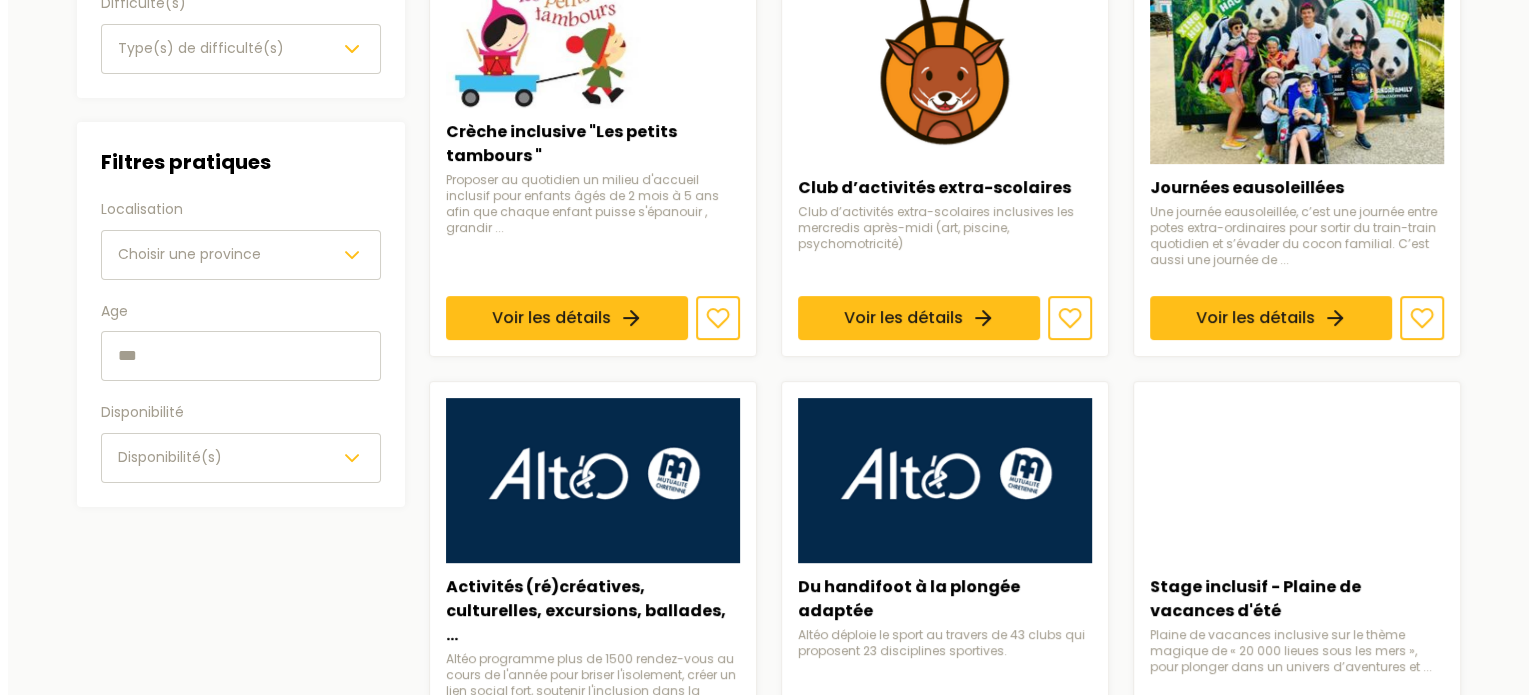 scroll, scrollTop: 436, scrollLeft: 0, axis: vertical 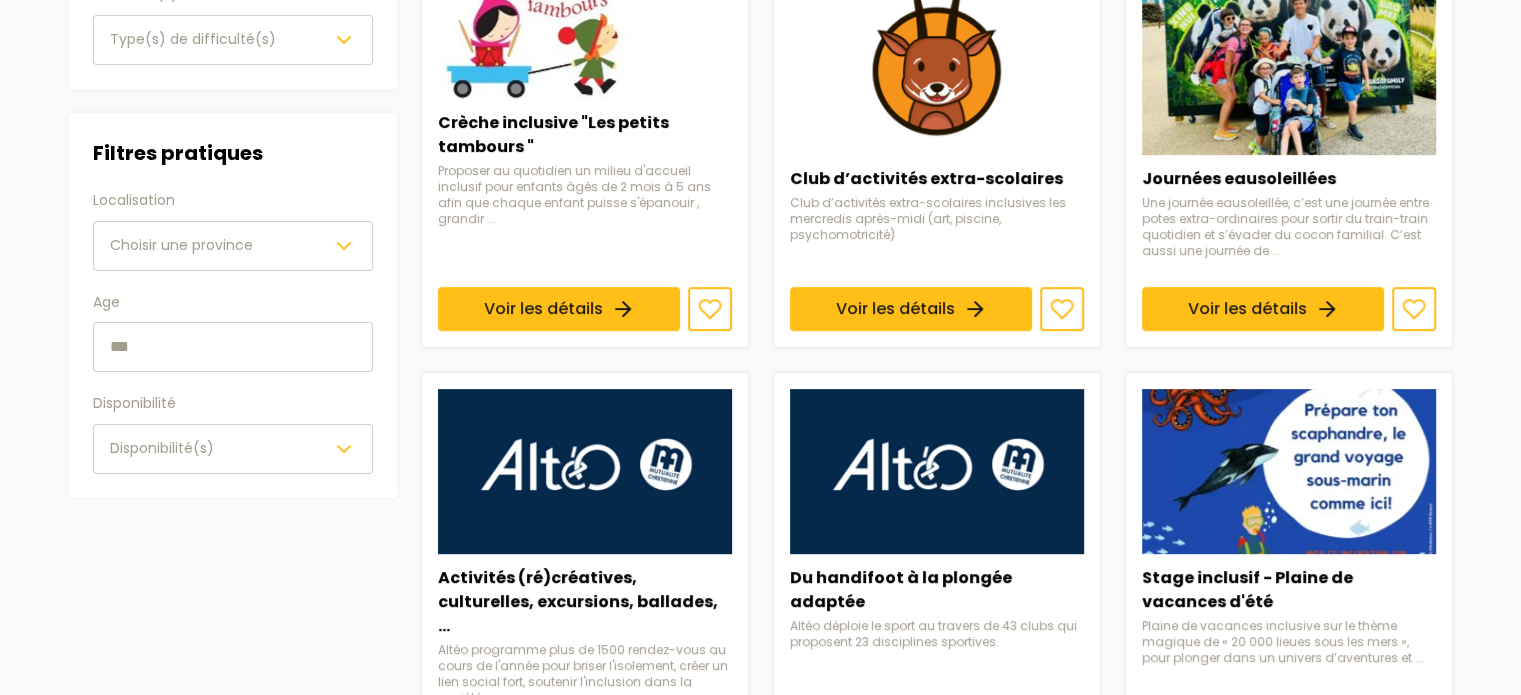 click at bounding box center (233, 347) 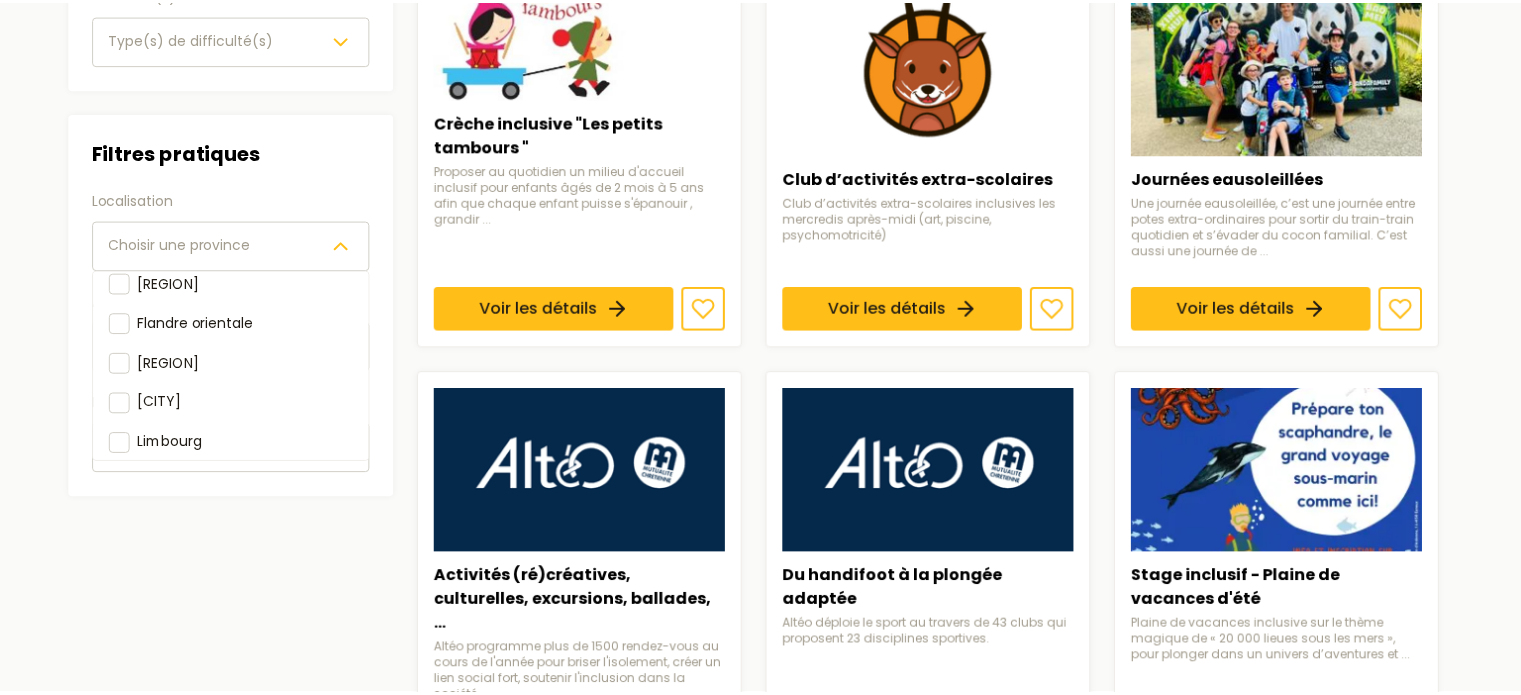scroll, scrollTop: 136, scrollLeft: 0, axis: vertical 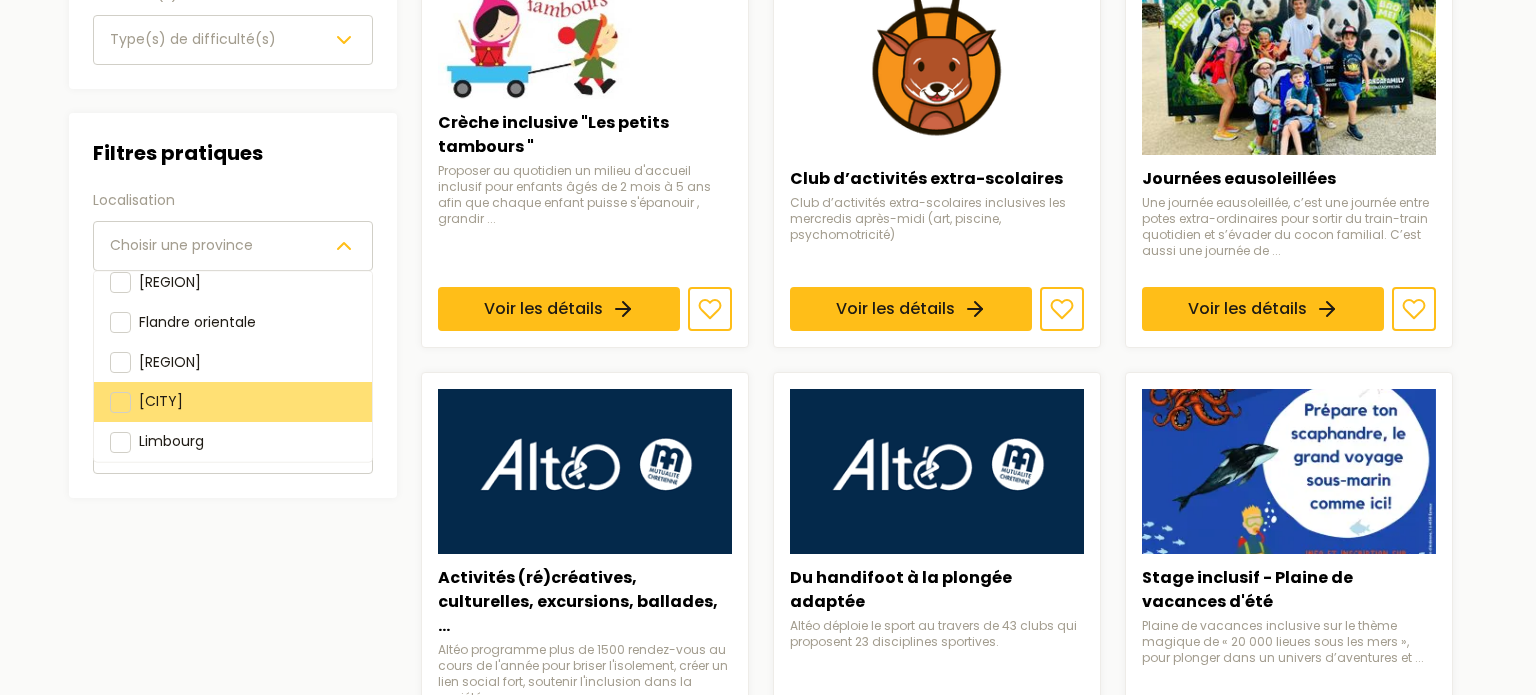 click on "[CITY]" at bounding box center [161, 401] 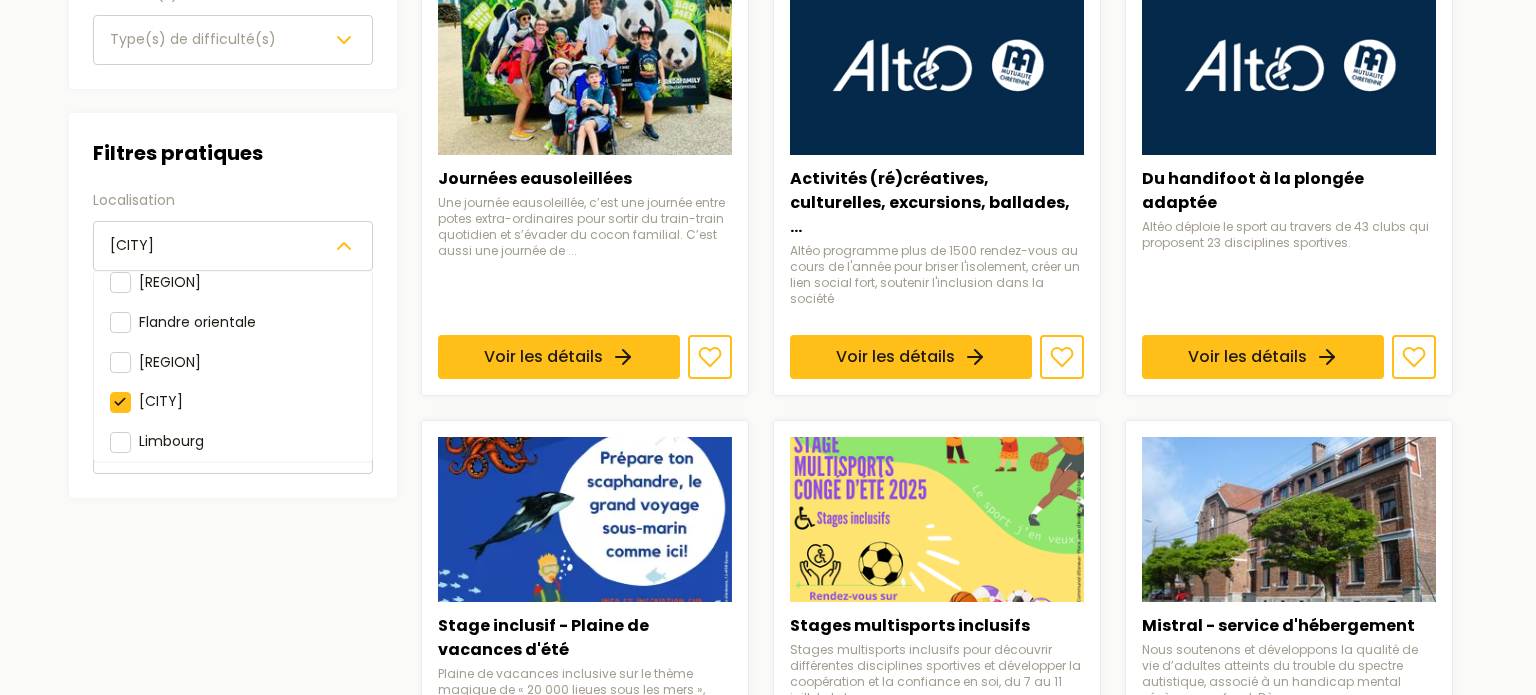 click on "Filtres Filtres par besoins Handicap(s) TSA (Autisme) Difficulté(s) Type(s) de difficulté(s) Filtres pratiques Localisation [REGION] [REGION] [REGION] [REGION] [REGION] [REGION] [REGION] [REGION] Age Disponibilité Disponibilité(s)" at bounding box center [233, 735] 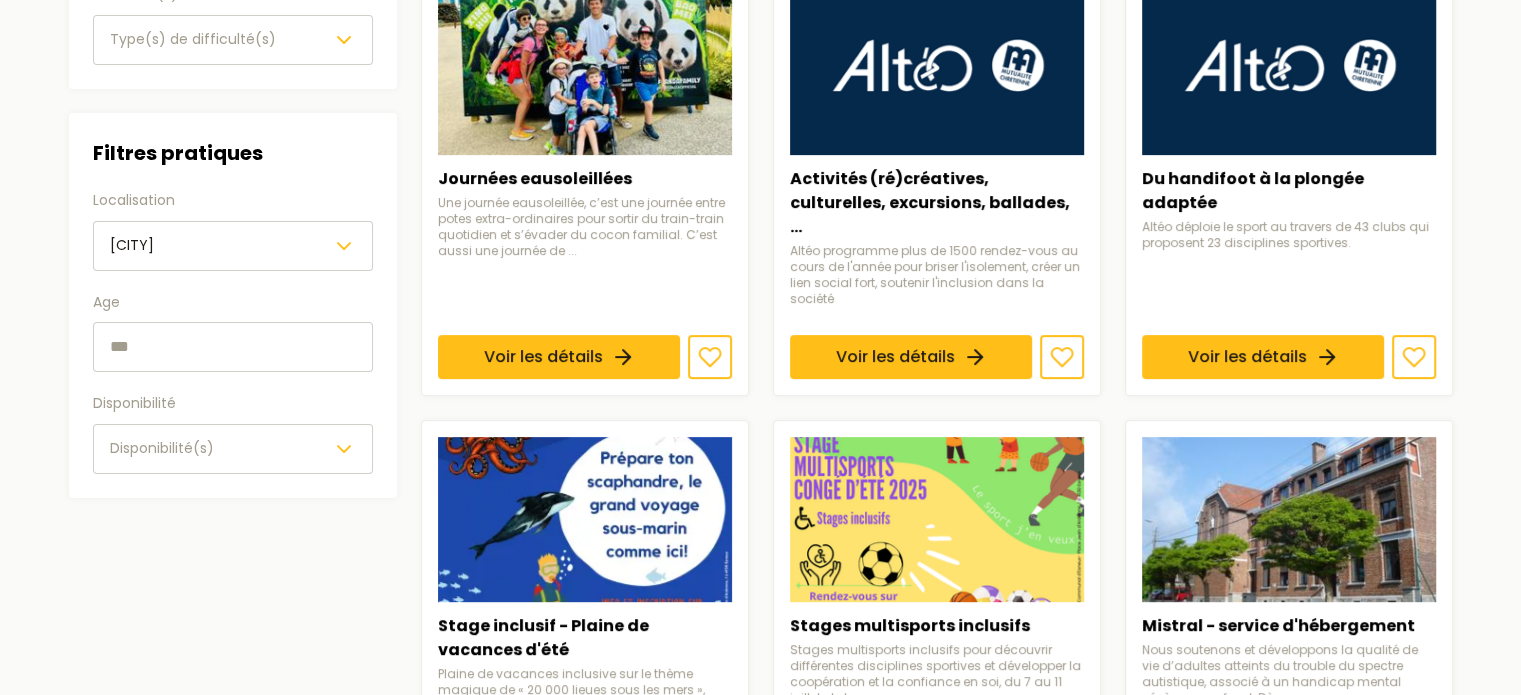 click at bounding box center (233, 347) 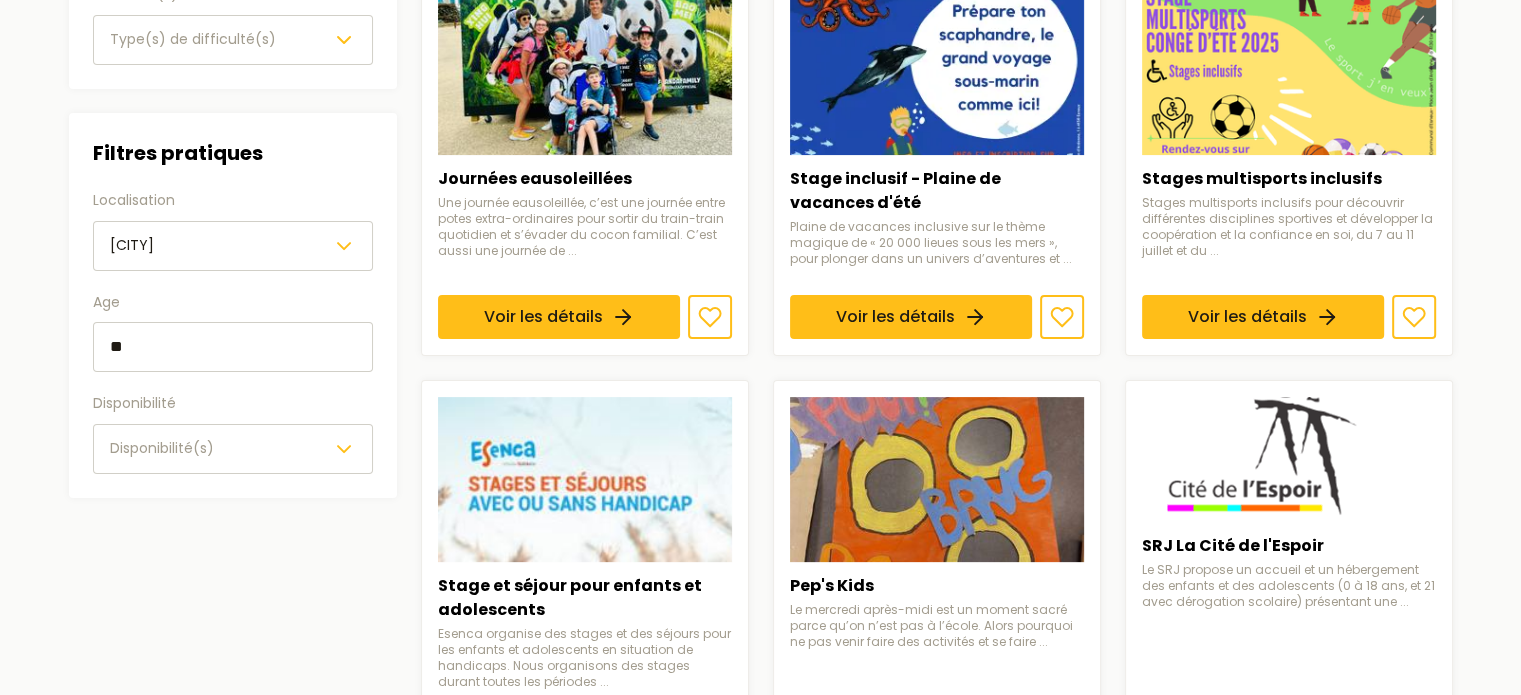 type on "**" 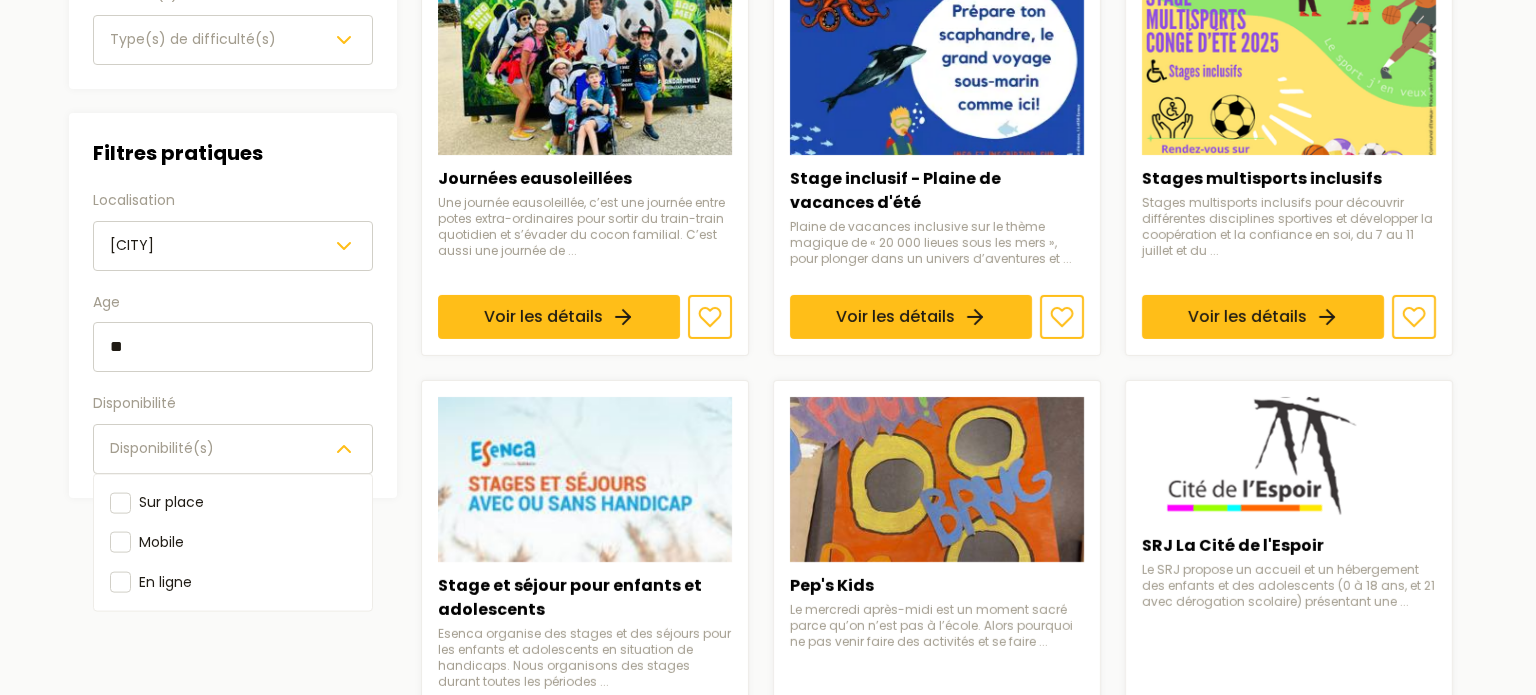 click on "Disponibilité(s)" at bounding box center [162, 448] 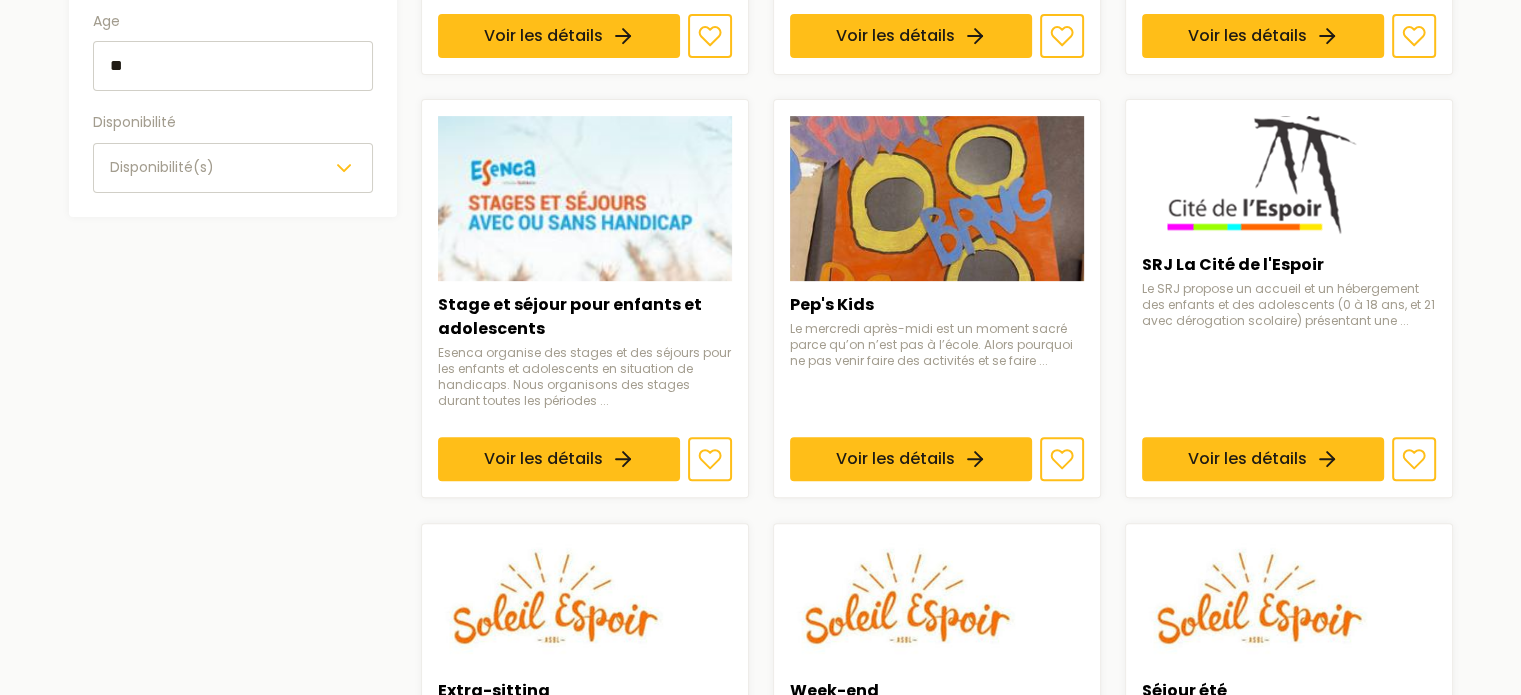 scroll, scrollTop: 727, scrollLeft: 0, axis: vertical 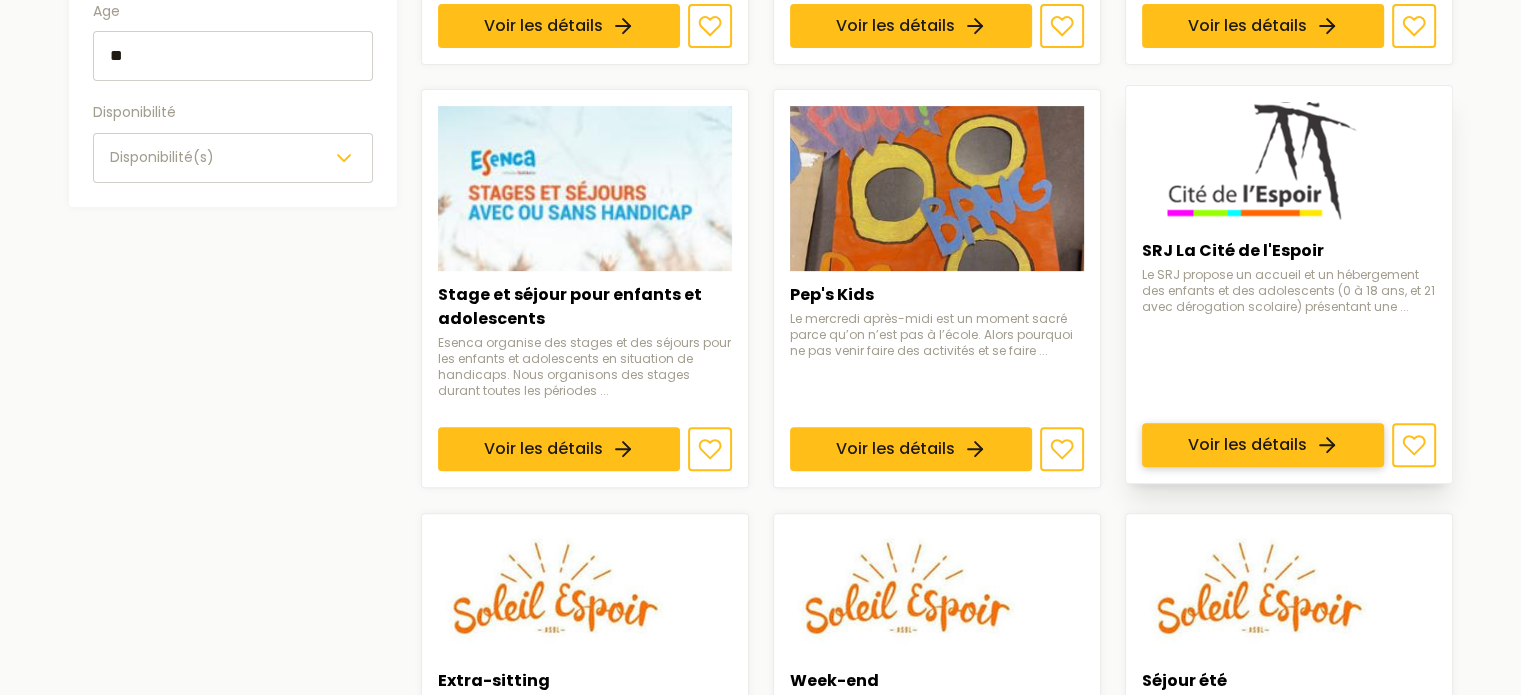 click on "Voir les détails" at bounding box center (1263, 446) 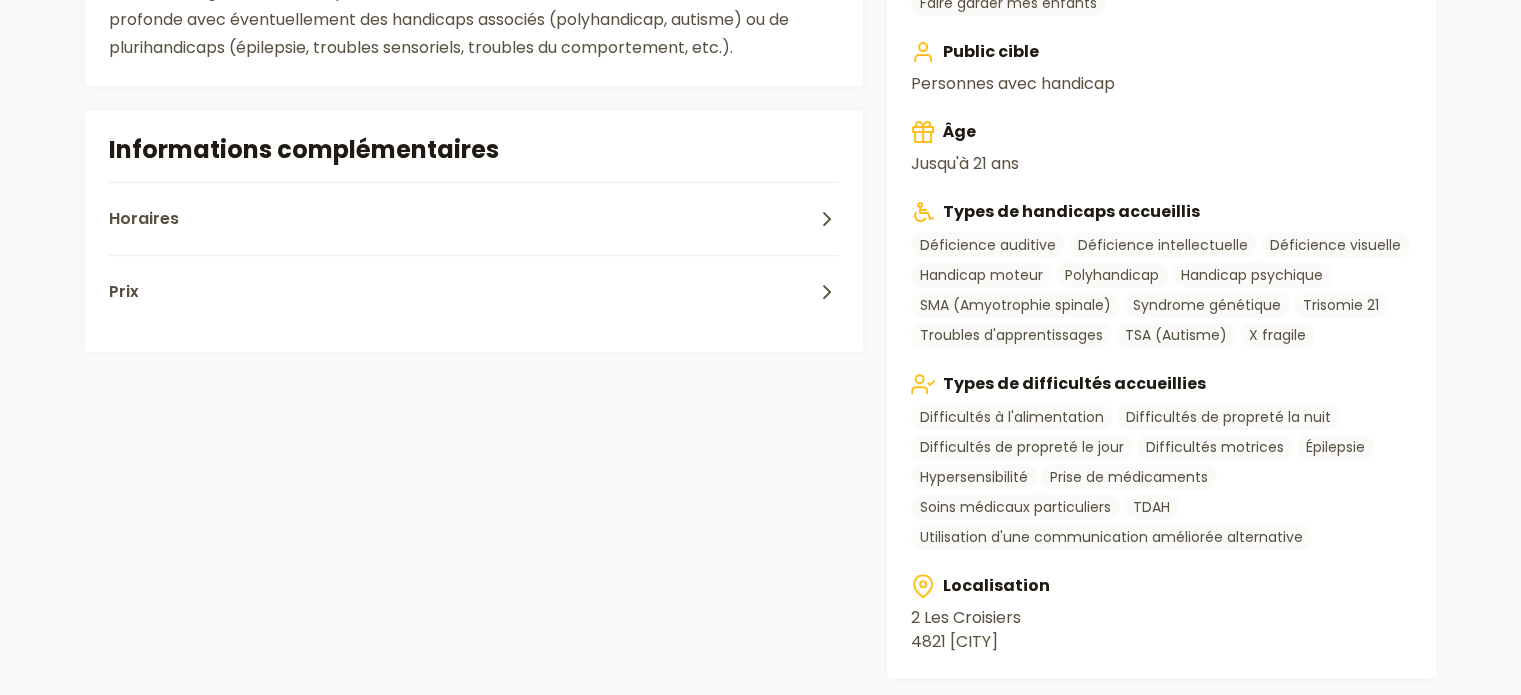 scroll, scrollTop: 0, scrollLeft: 0, axis: both 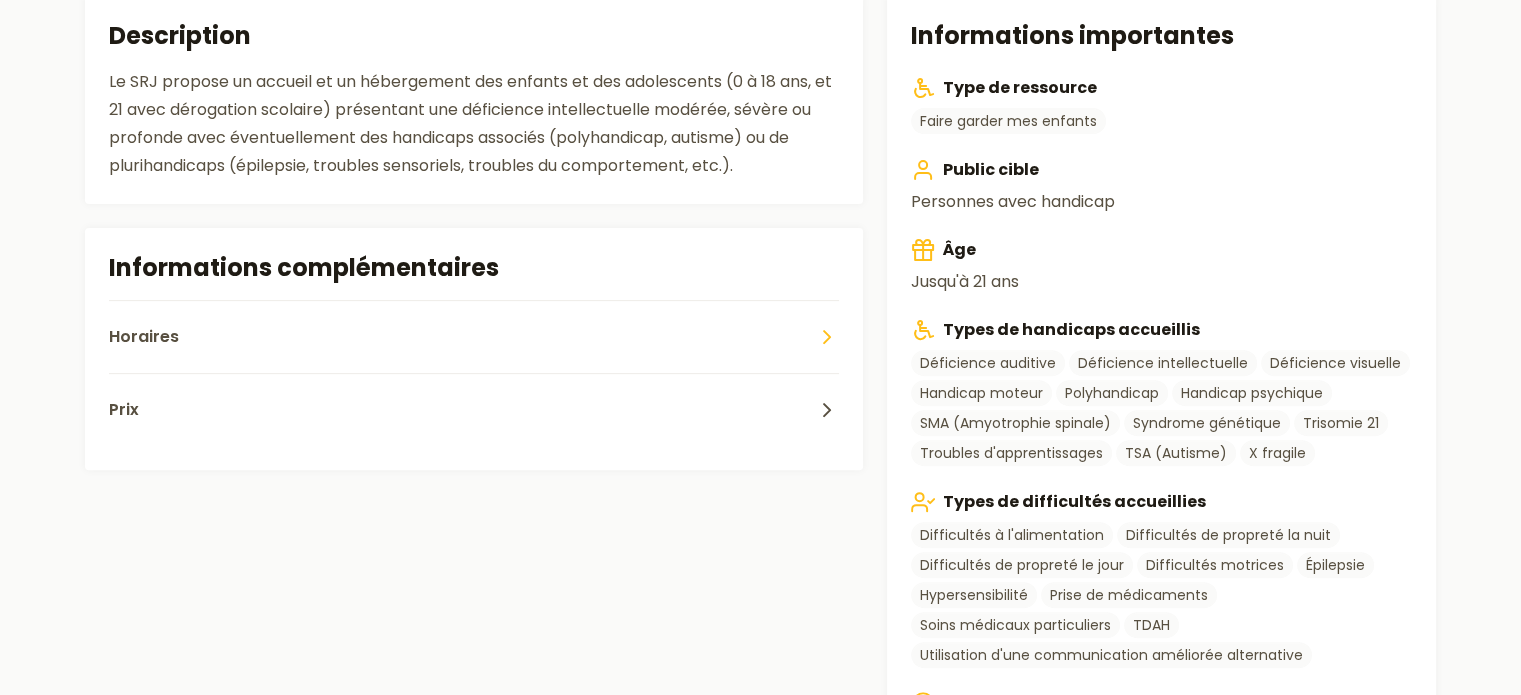 click on "Horaires" at bounding box center [474, 336] 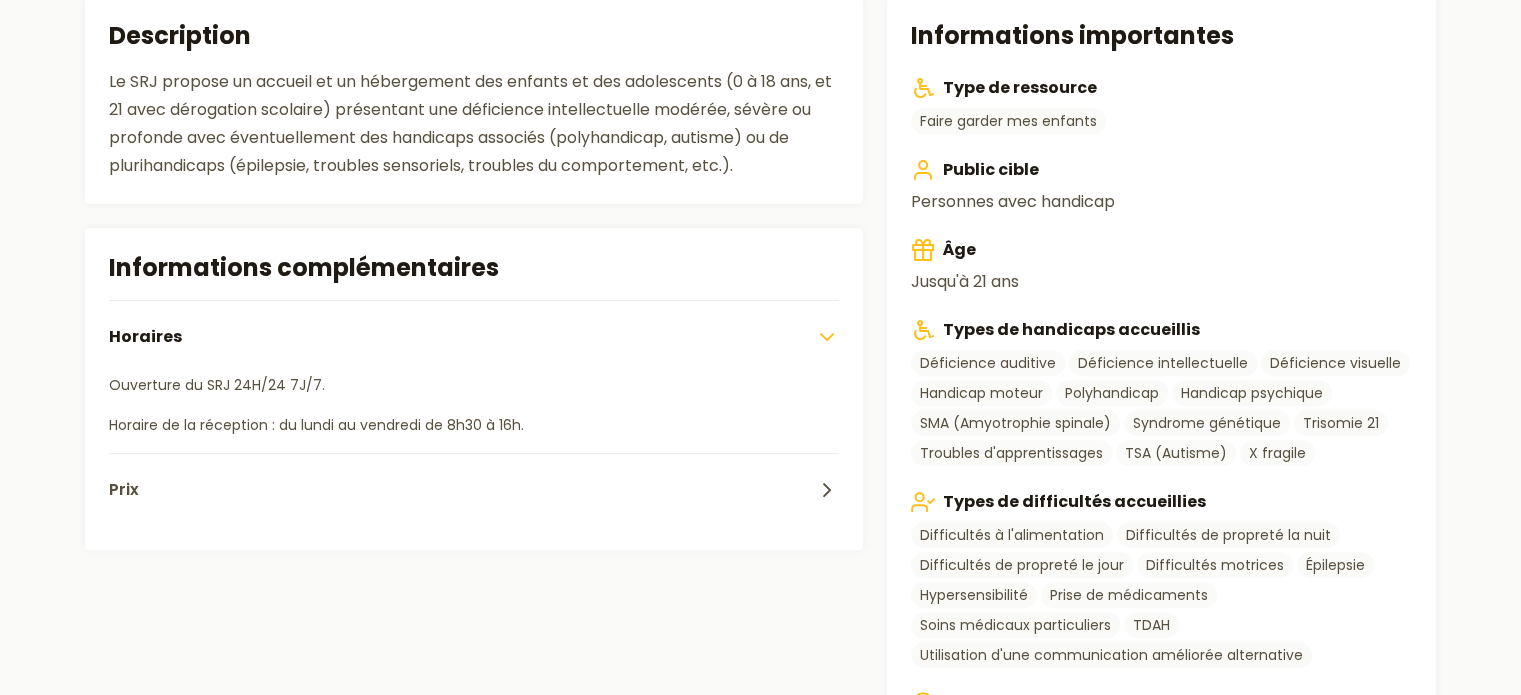 click on "Horaires" at bounding box center (474, 336) 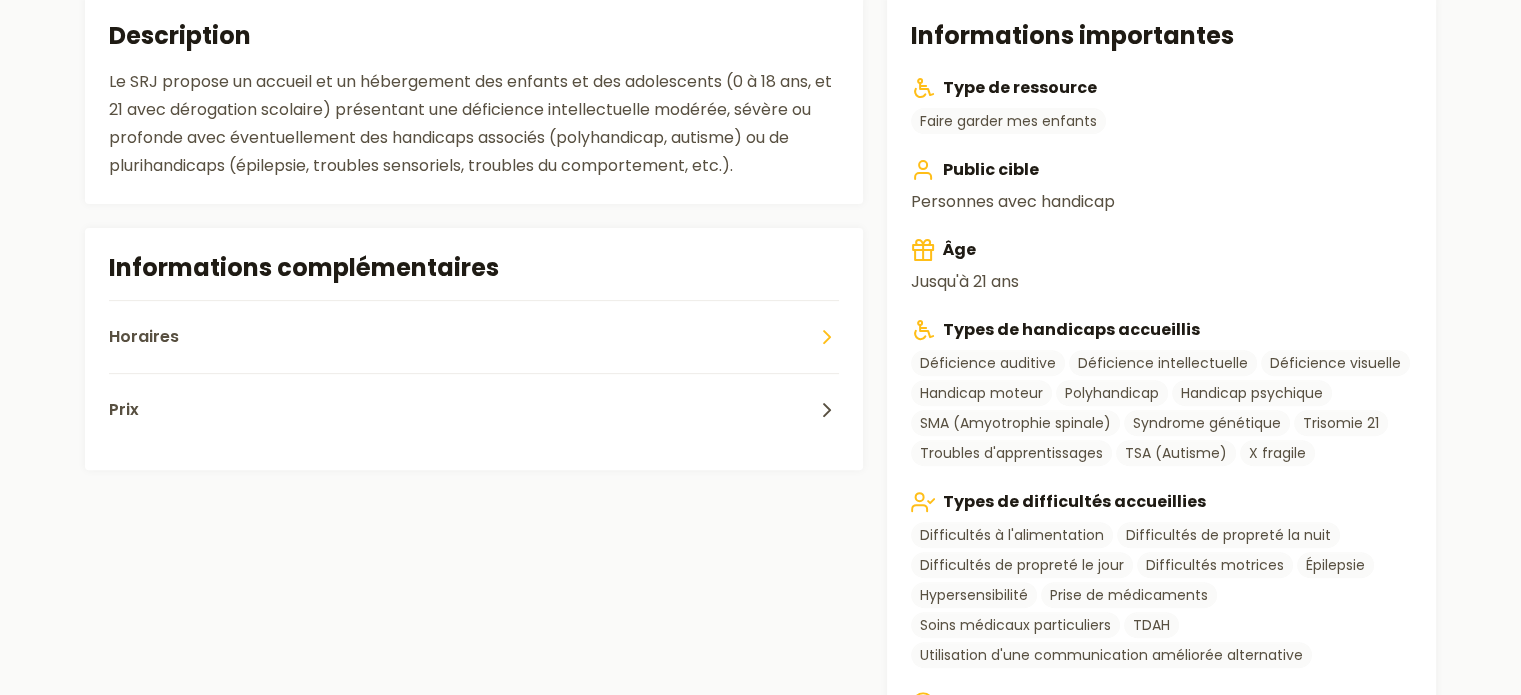 click on "Horaires" at bounding box center [474, 336] 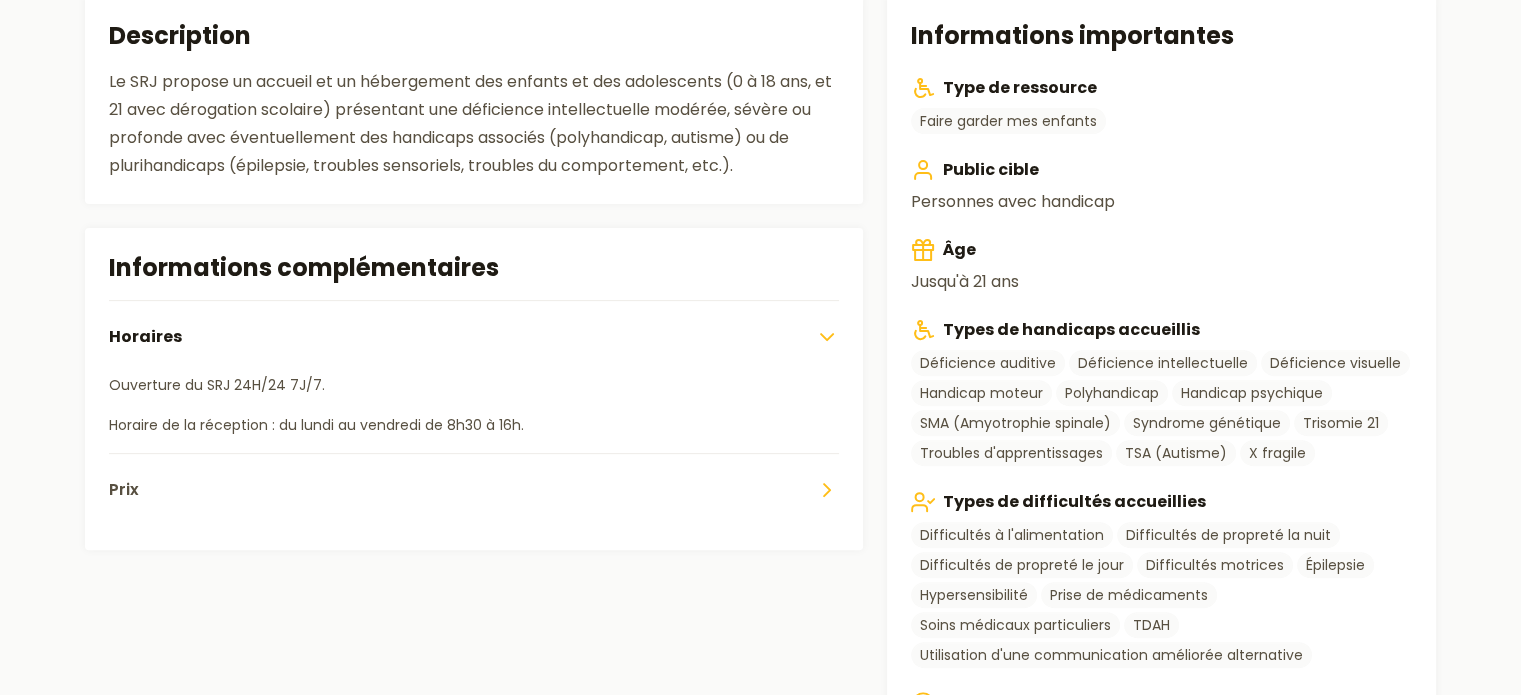 click on "Prix" at bounding box center (474, 489) 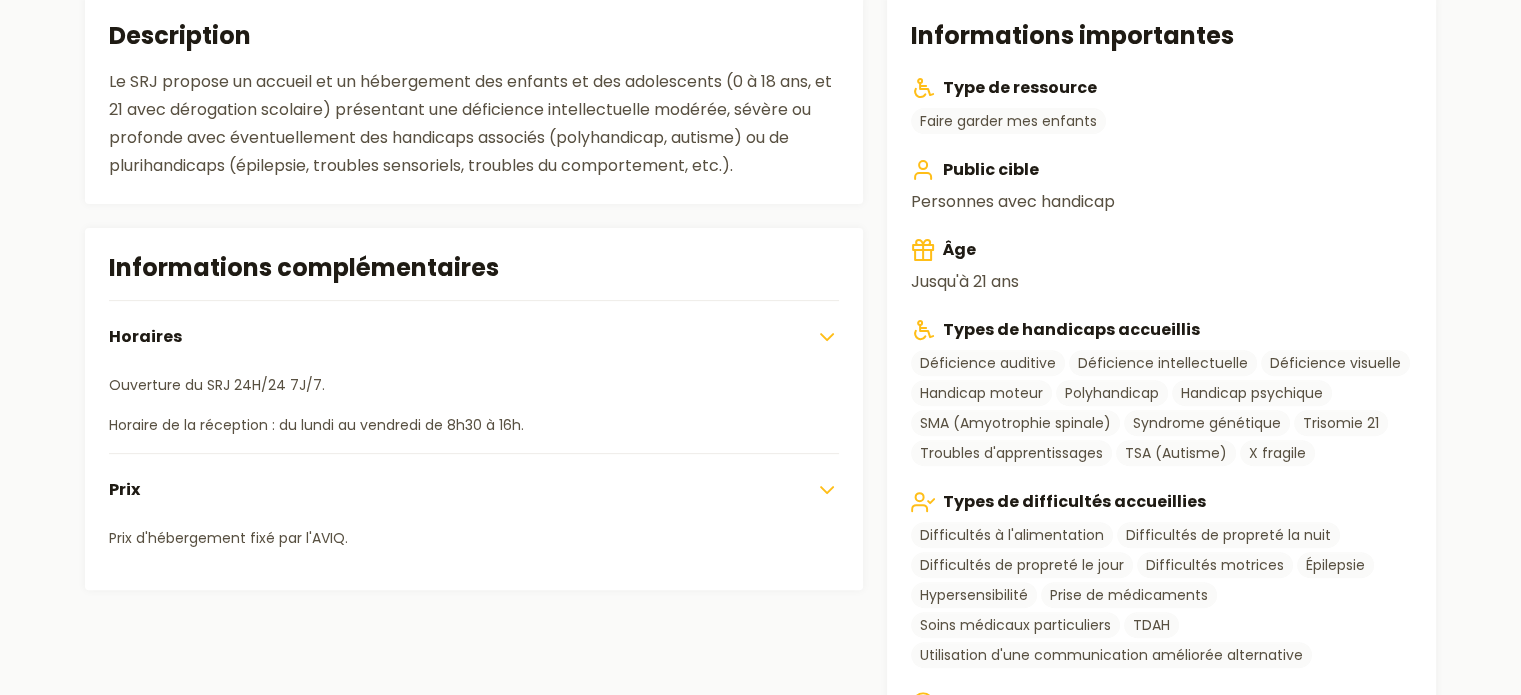 click on "Prix" at bounding box center [474, 489] 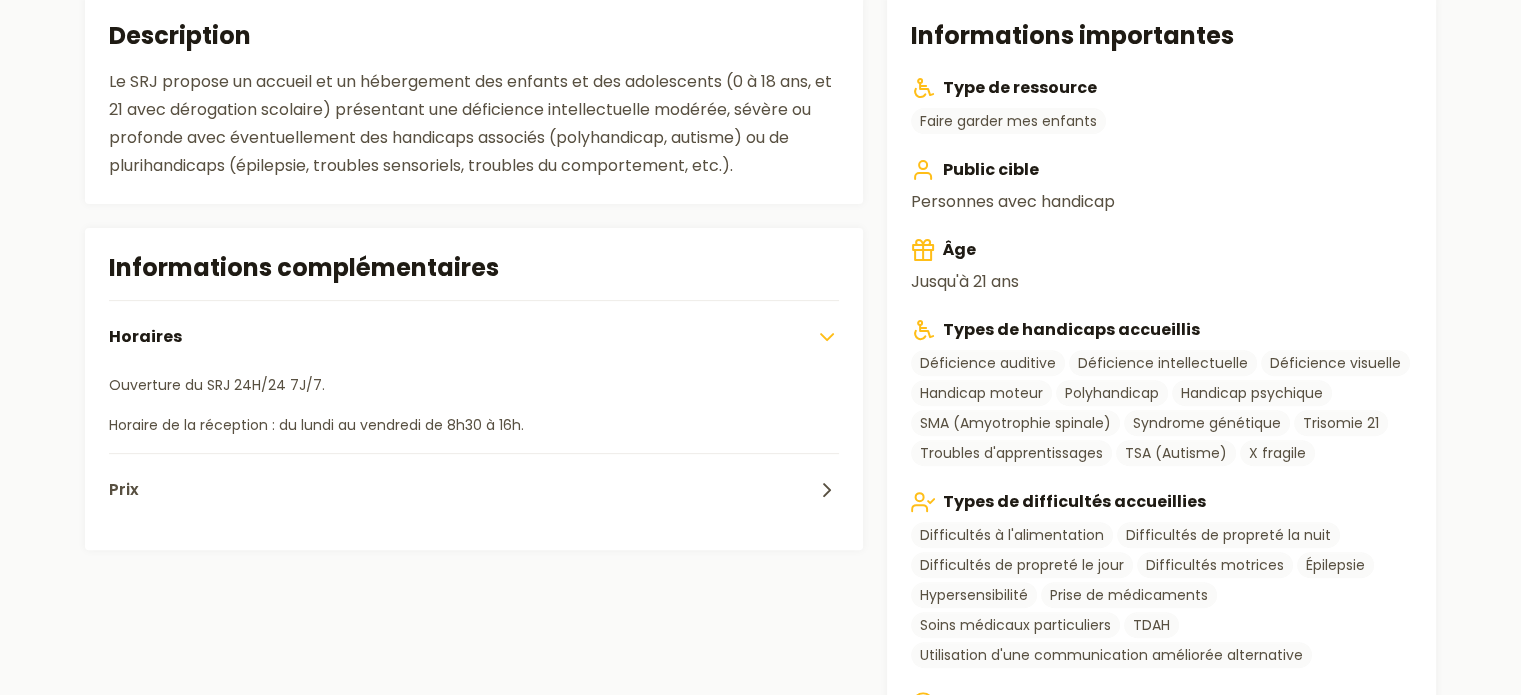 click on "Horaires" at bounding box center (474, 336) 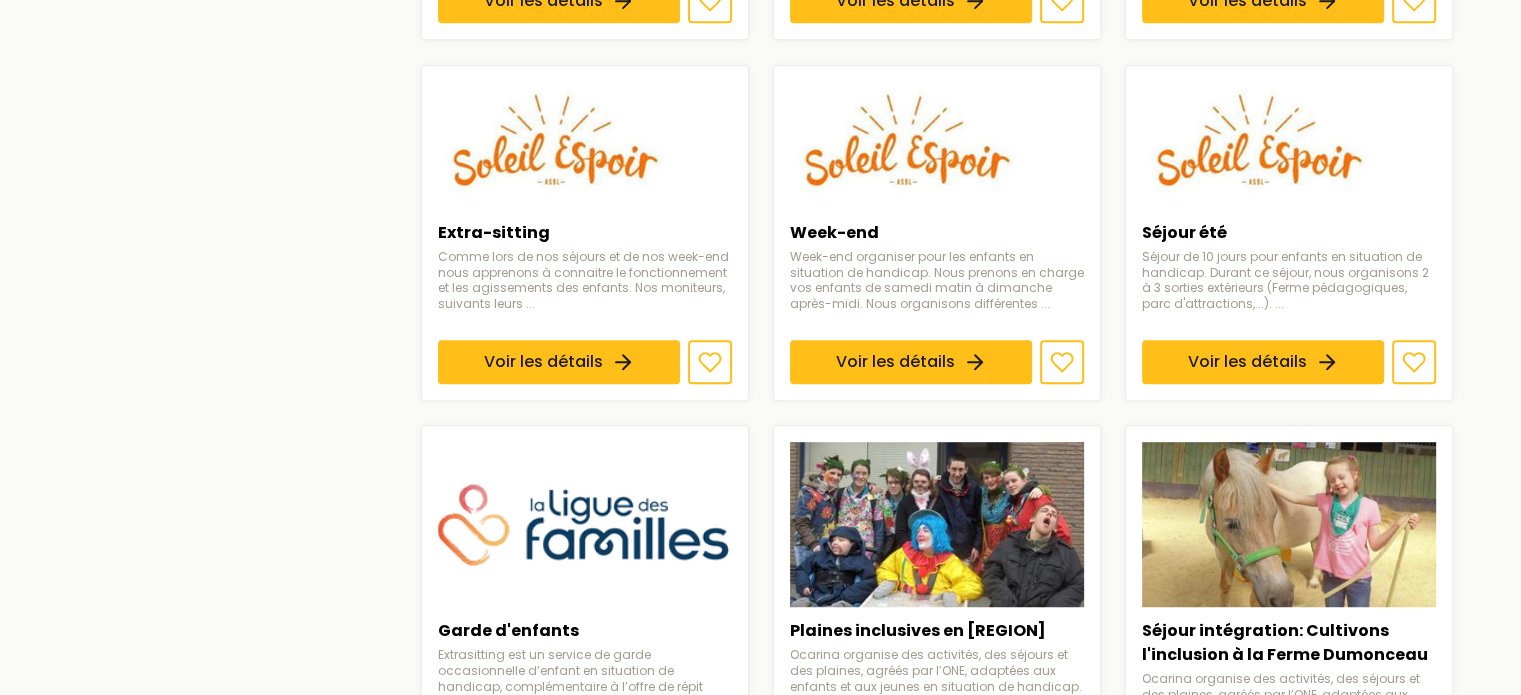 scroll, scrollTop: 1177, scrollLeft: 0, axis: vertical 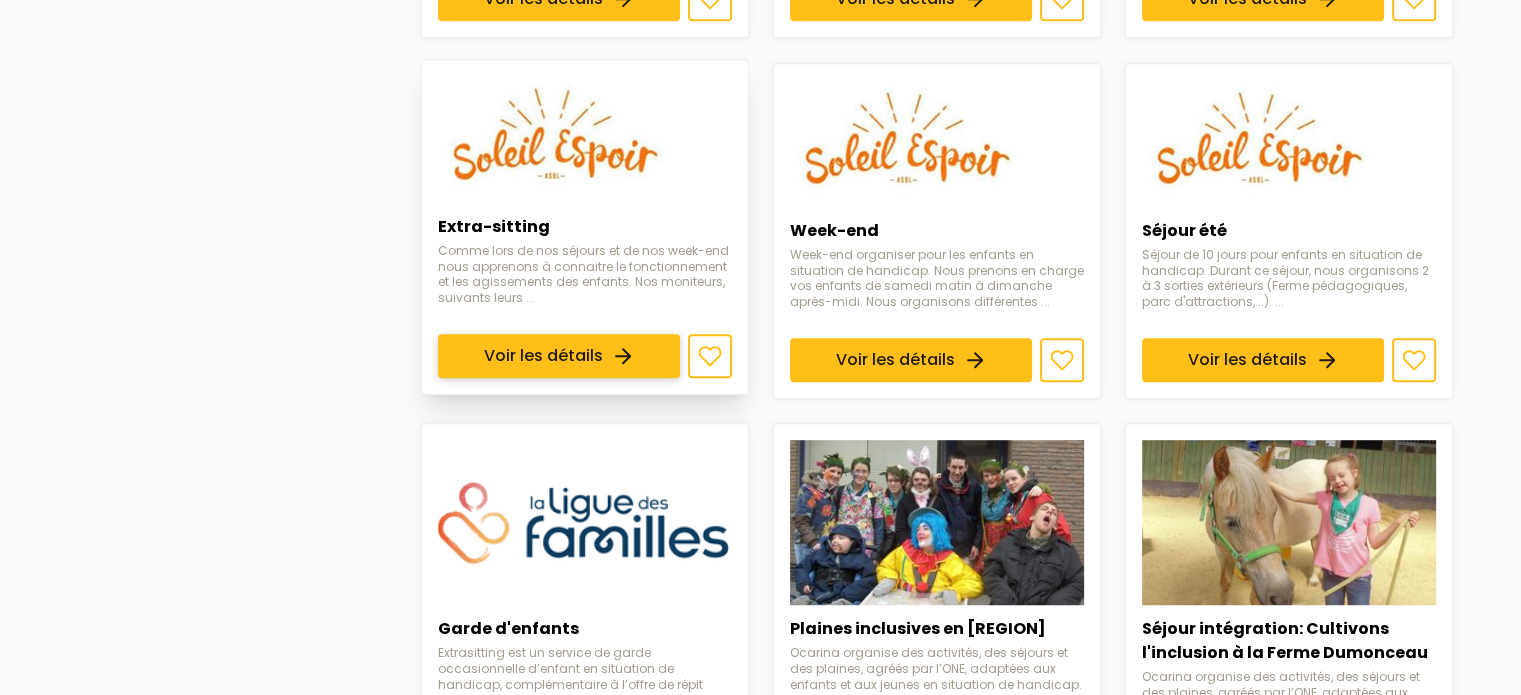 click on "Voir les détails" at bounding box center [559, 356] 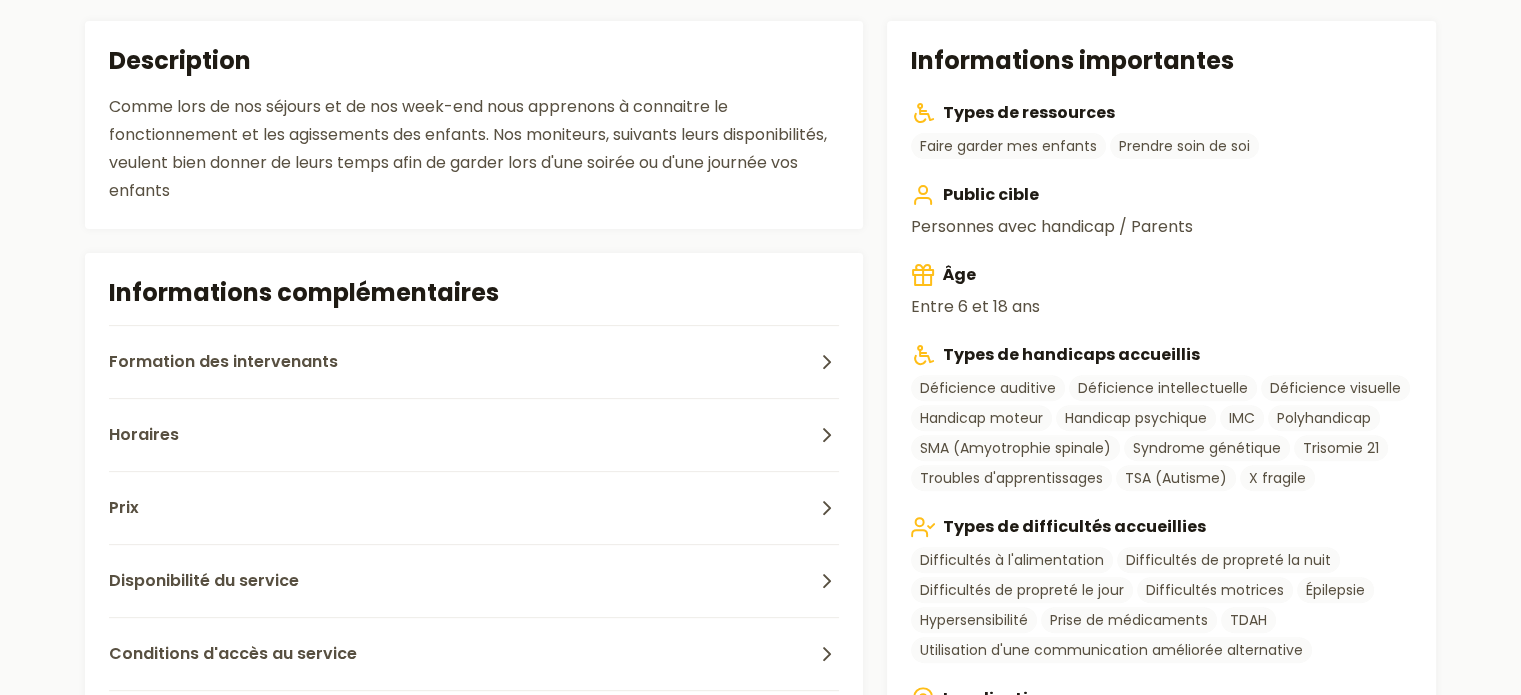 scroll, scrollTop: 591, scrollLeft: 0, axis: vertical 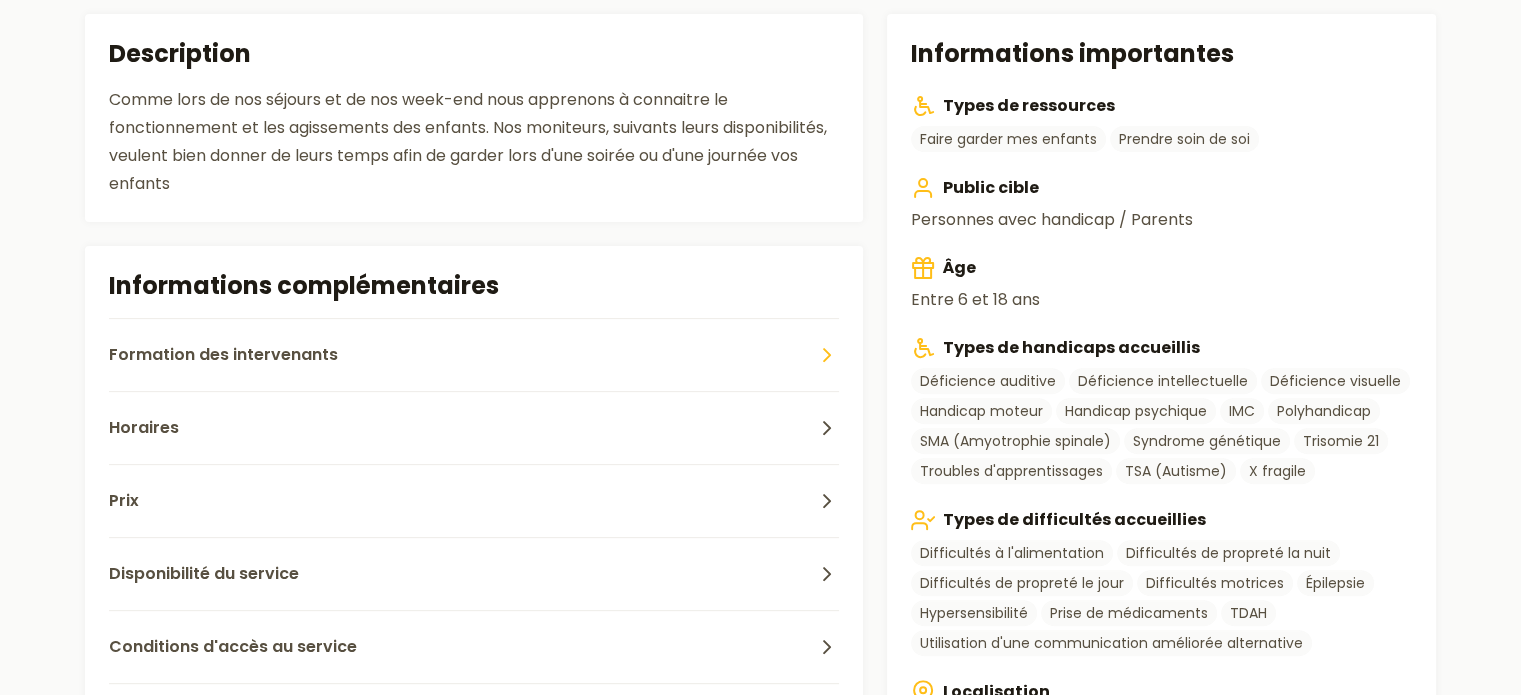click on "Formation des intervenants" at bounding box center (474, 354) 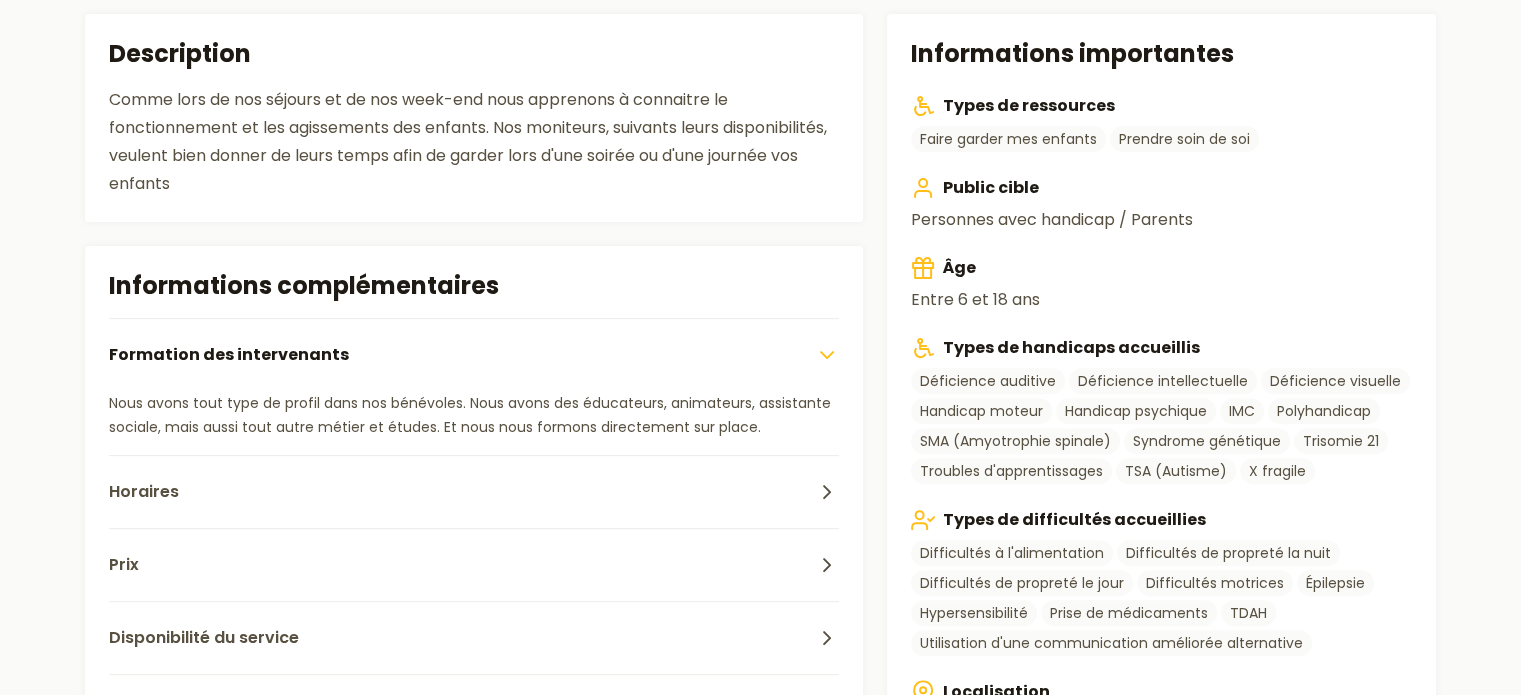 click on "Formation des intervenants" at bounding box center (474, 354) 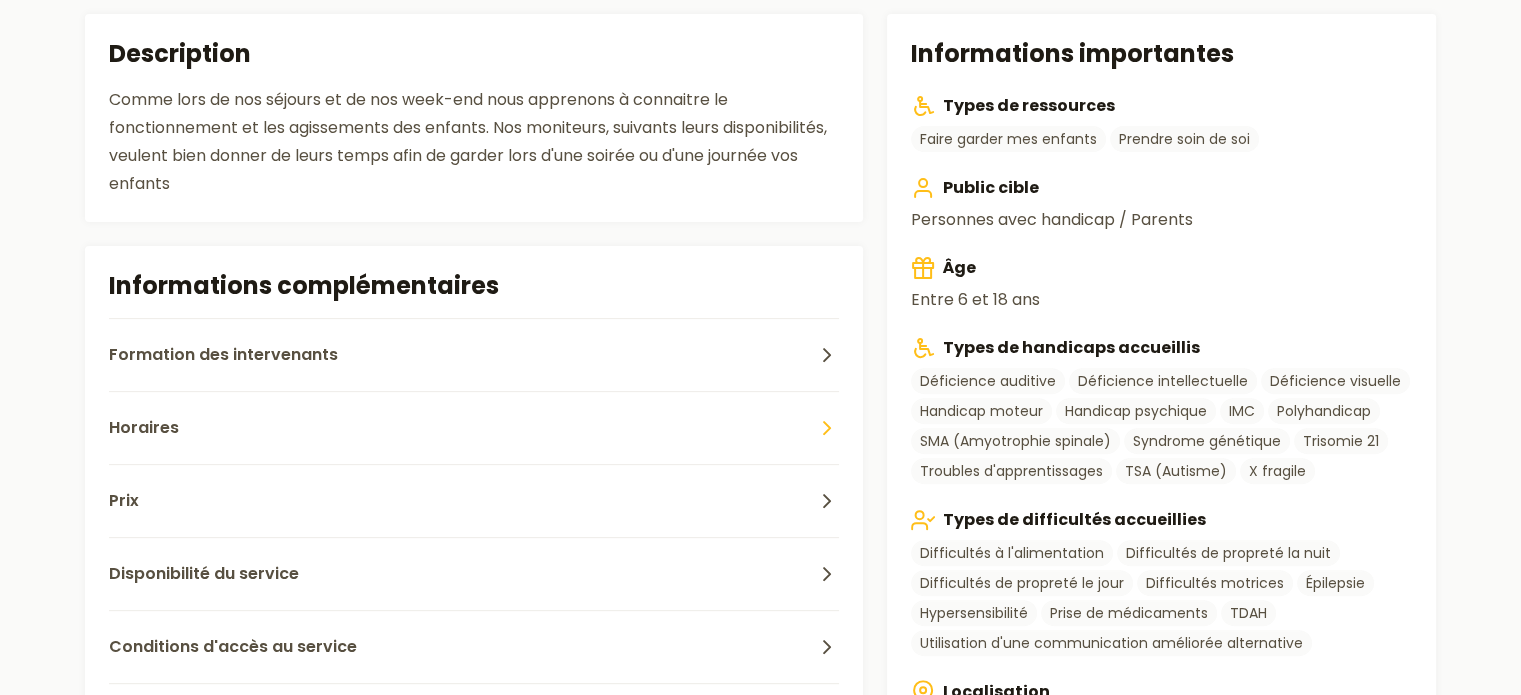click on "Horaires" at bounding box center [474, 427] 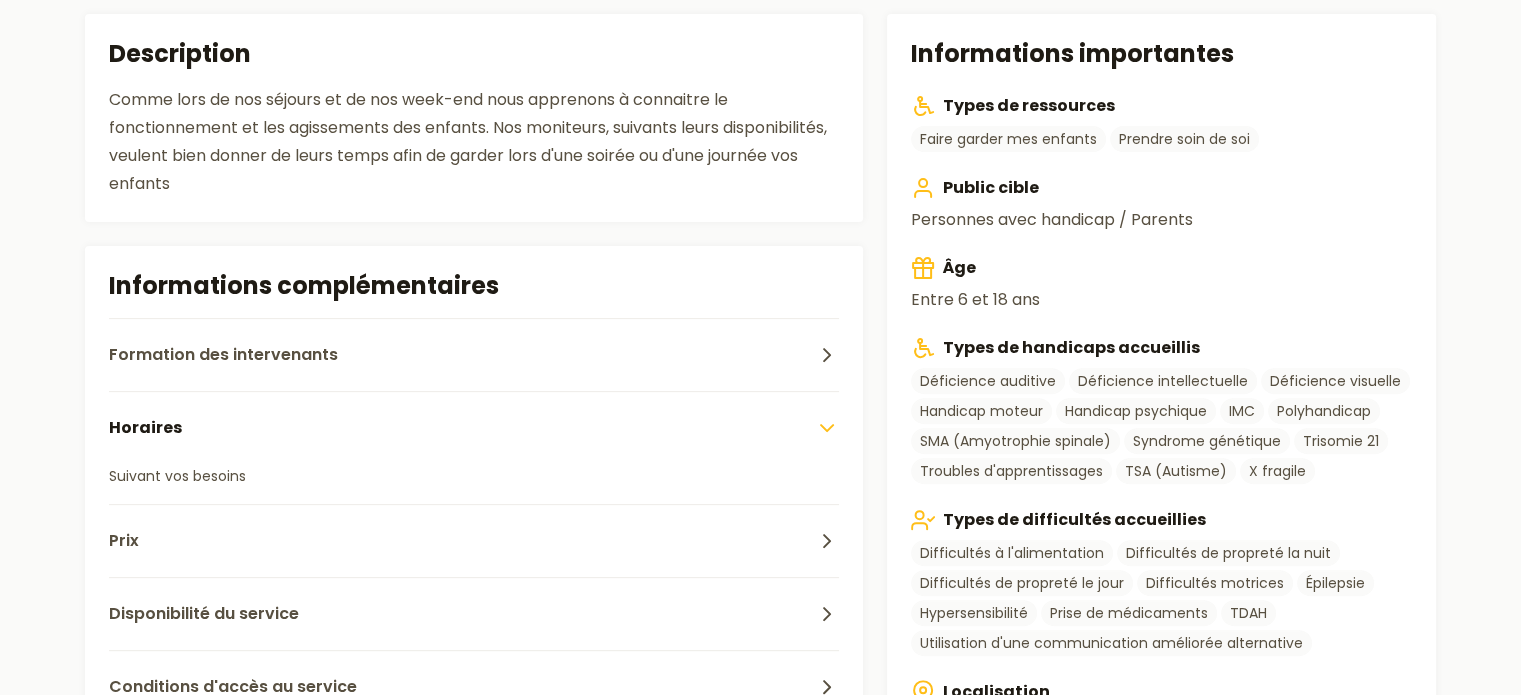 click on "Horaires" at bounding box center (474, 427) 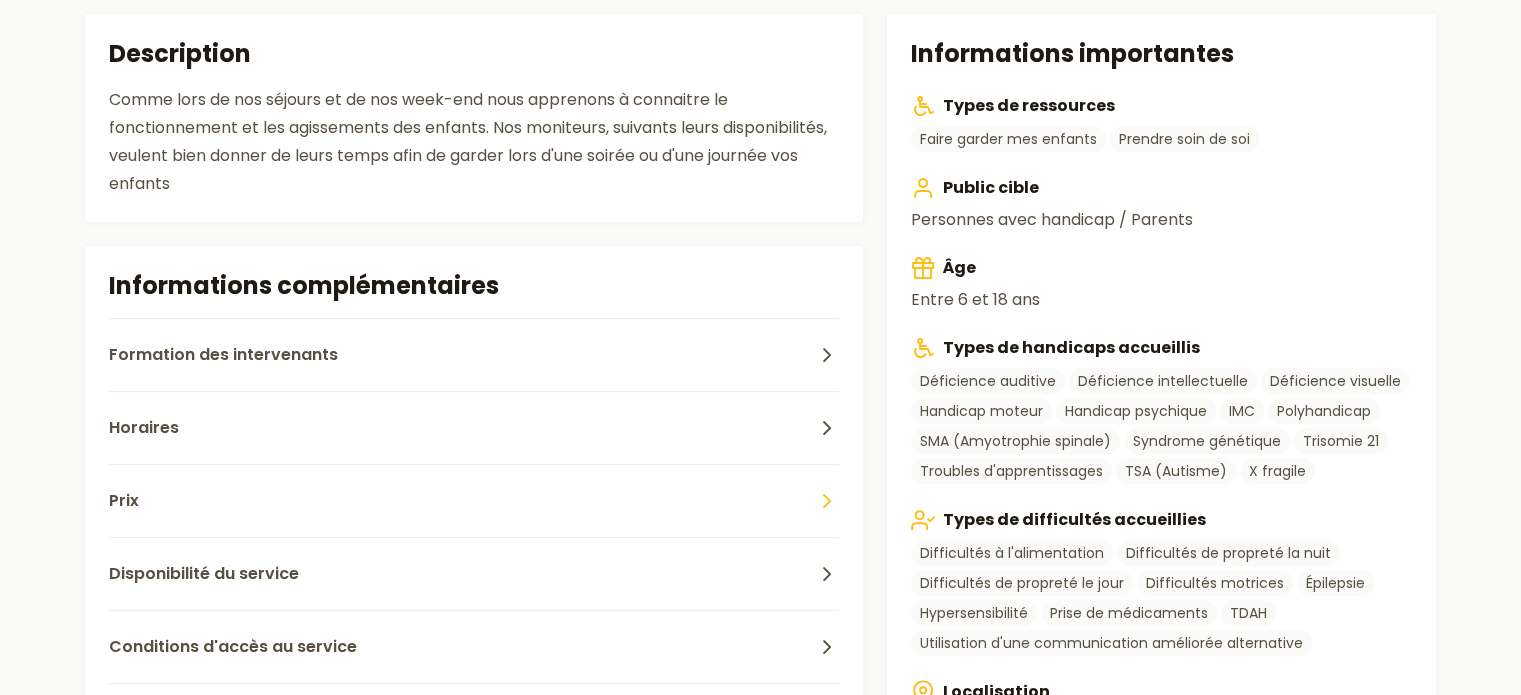 click on "Prix" at bounding box center [474, 500] 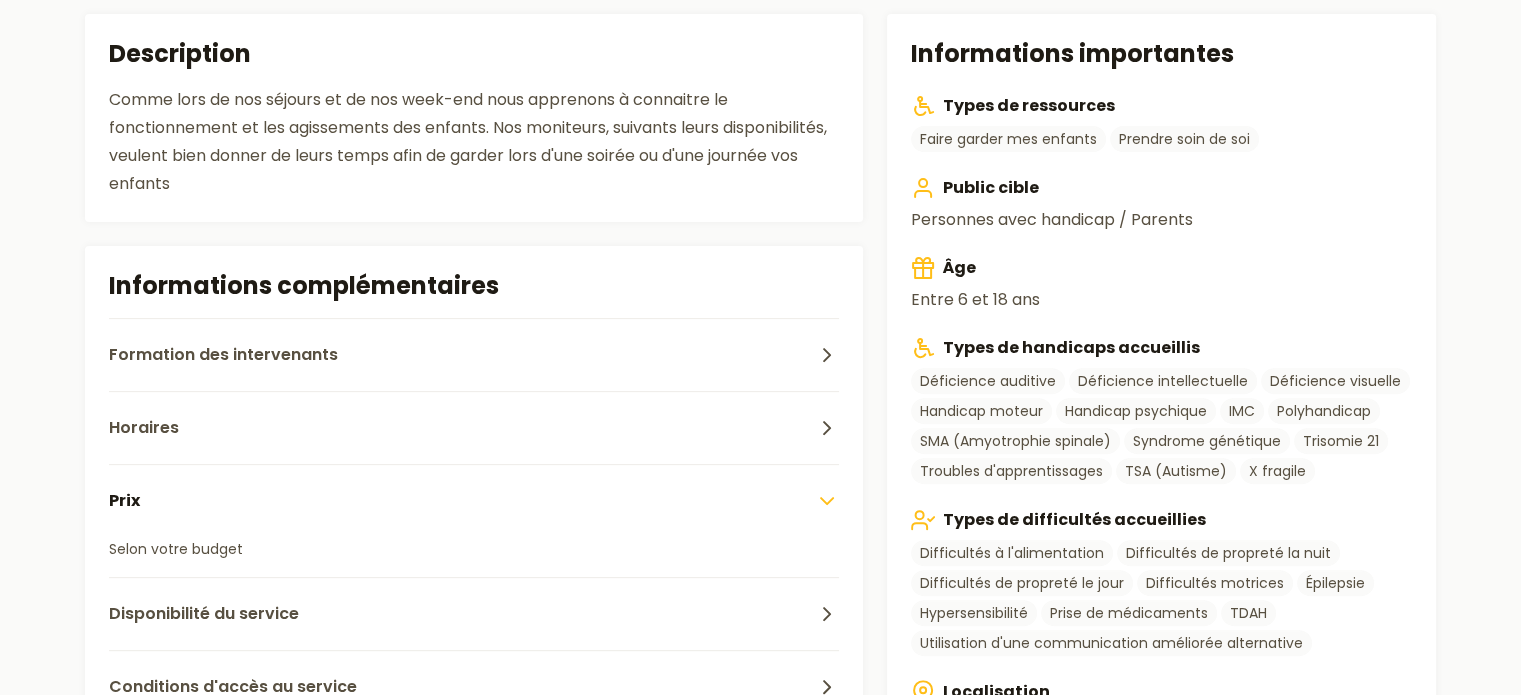 click on "Selon votre budget" at bounding box center (474, 549) 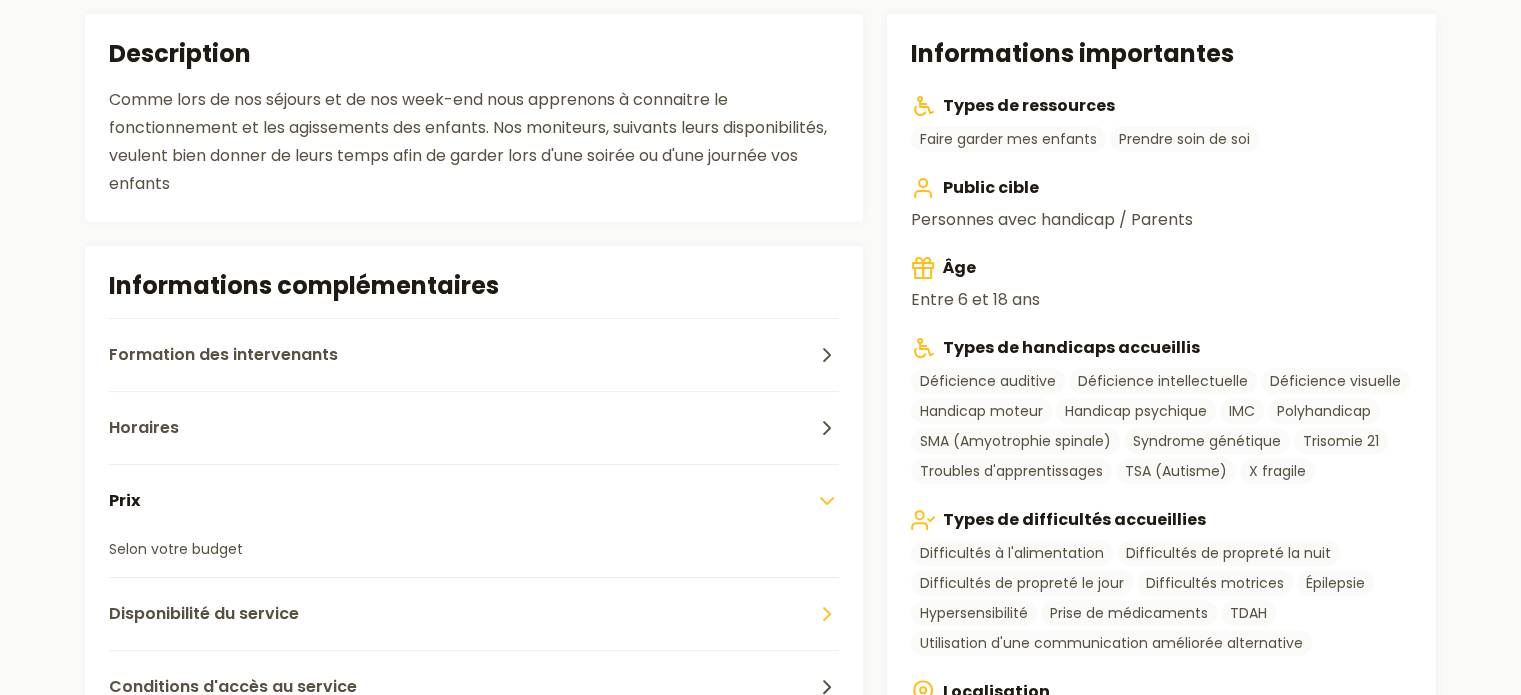 drag, startPoint x: 513, startPoint y: 585, endPoint x: 492, endPoint y: 614, distance: 35.805027 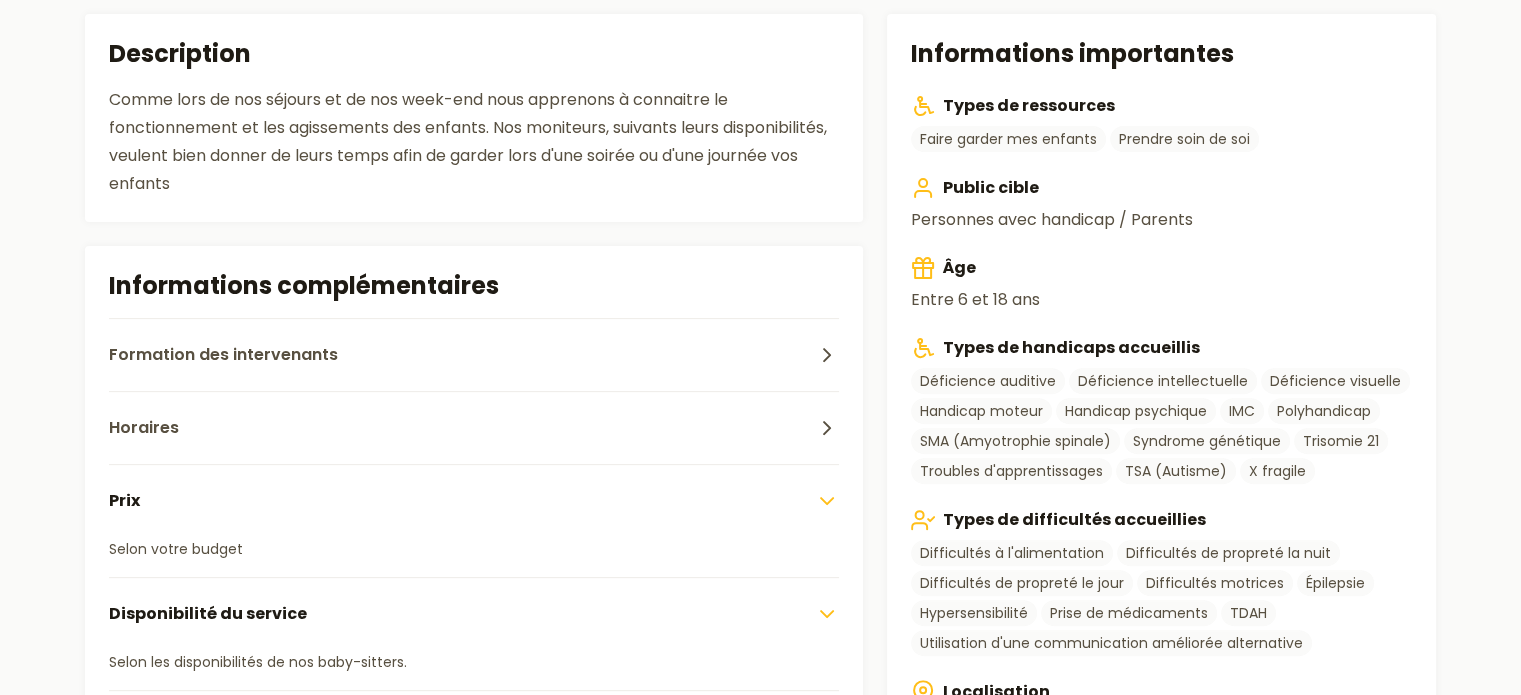 click on "Disponibilité du service" at bounding box center [474, 613] 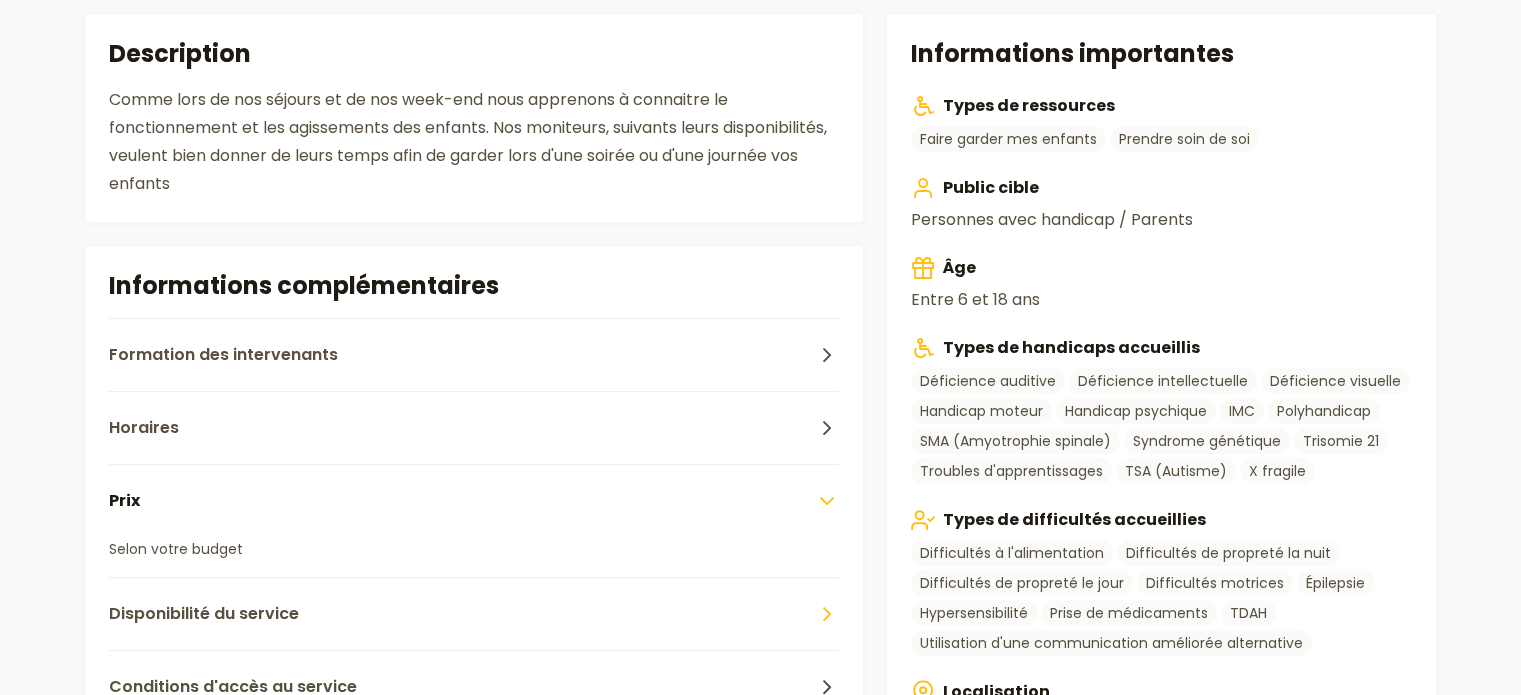click on "Disponibilité du service" at bounding box center [474, 613] 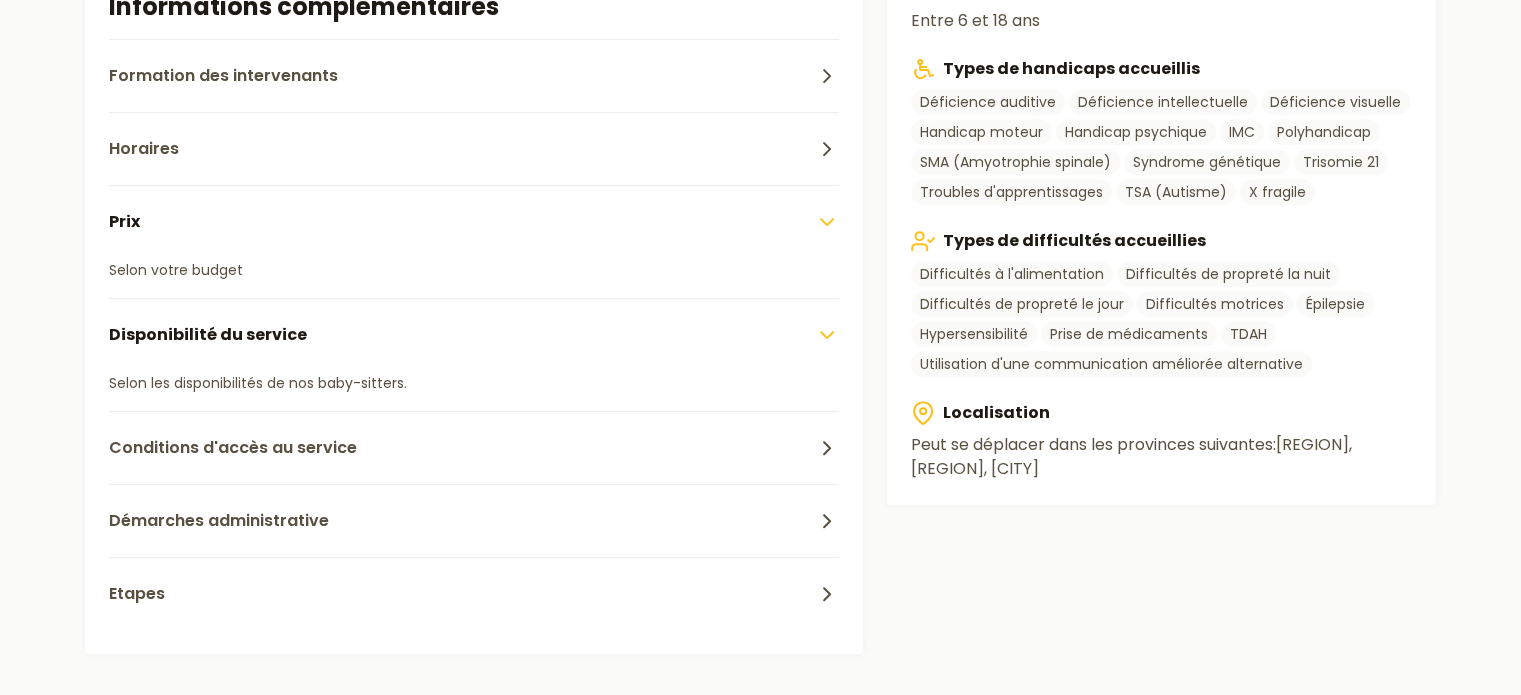 scroll, scrollTop: 871, scrollLeft: 0, axis: vertical 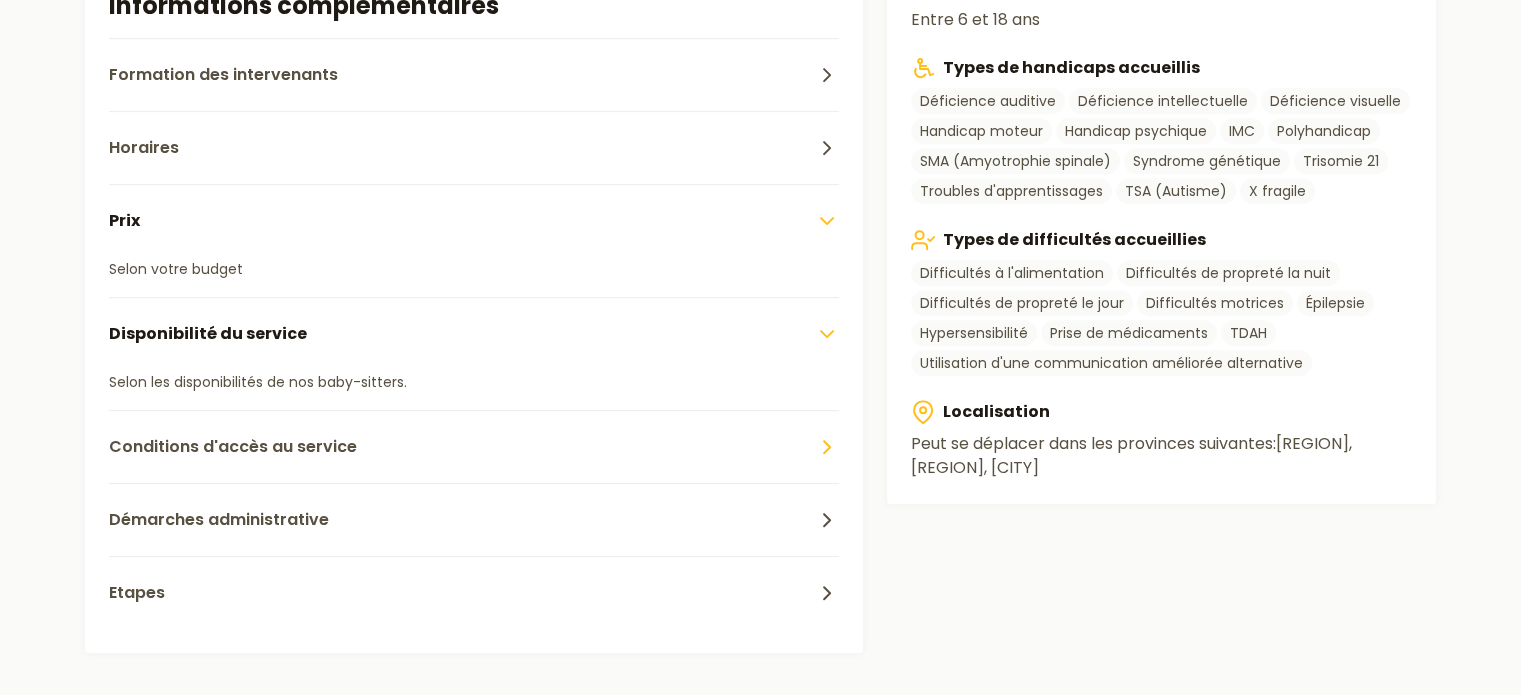 click on "Conditions d'accès au service" at bounding box center (233, 447) 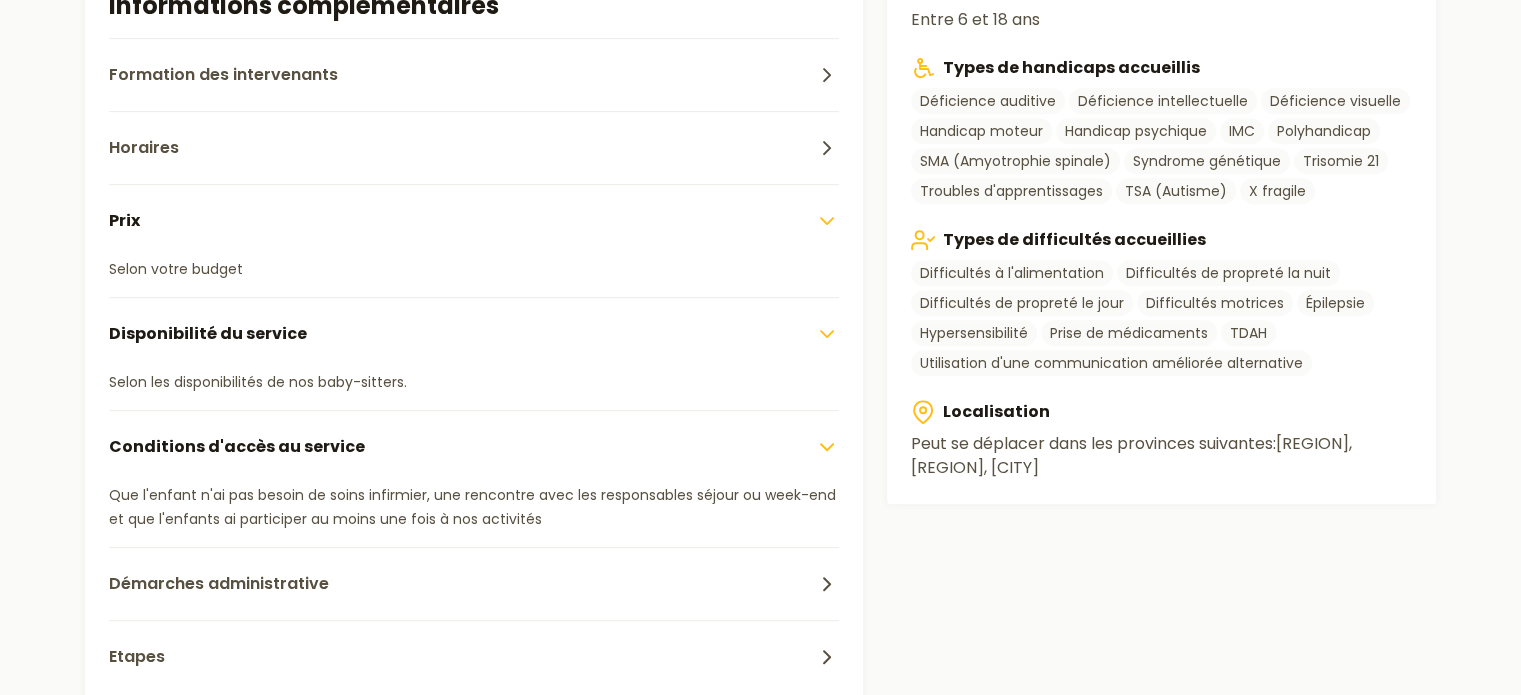click on "Conditions d'accès au service" at bounding box center [237, 447] 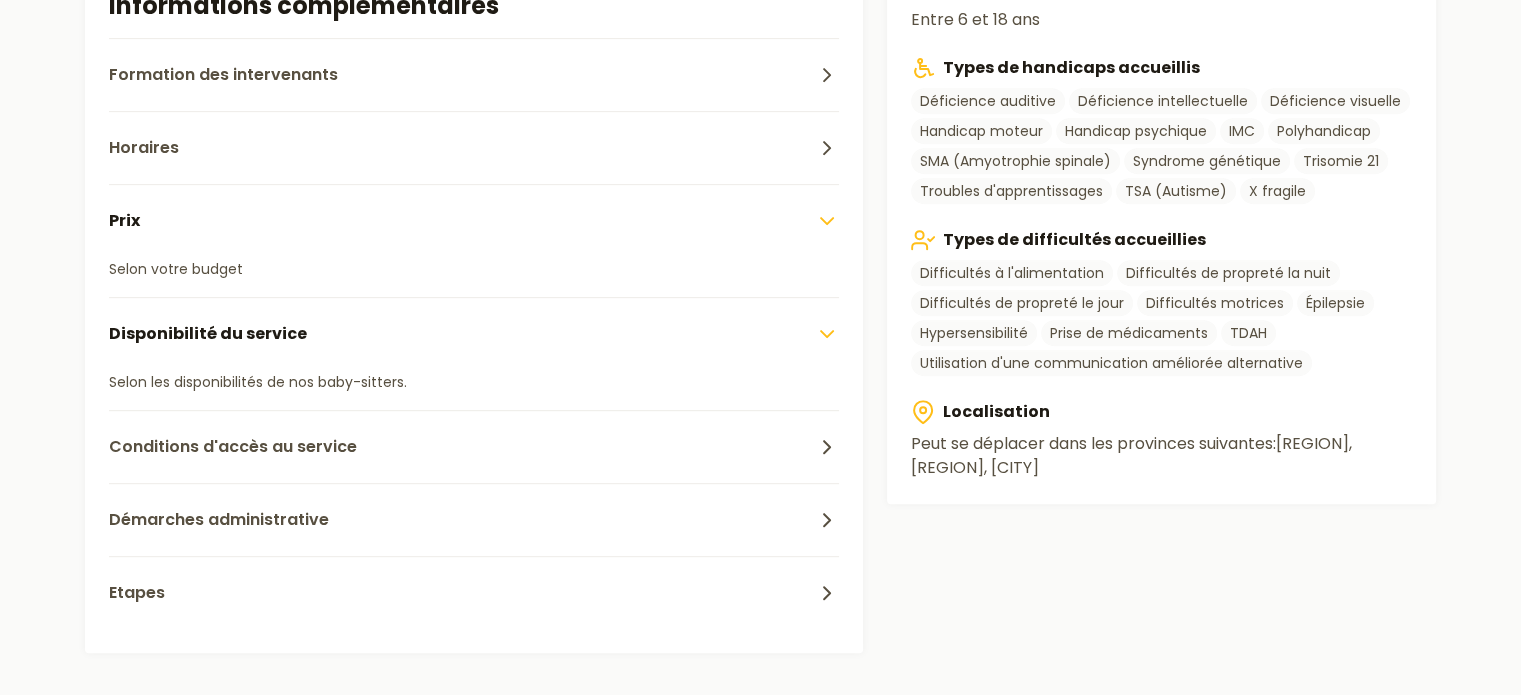 click on "Disponibilité du service" at bounding box center [208, 334] 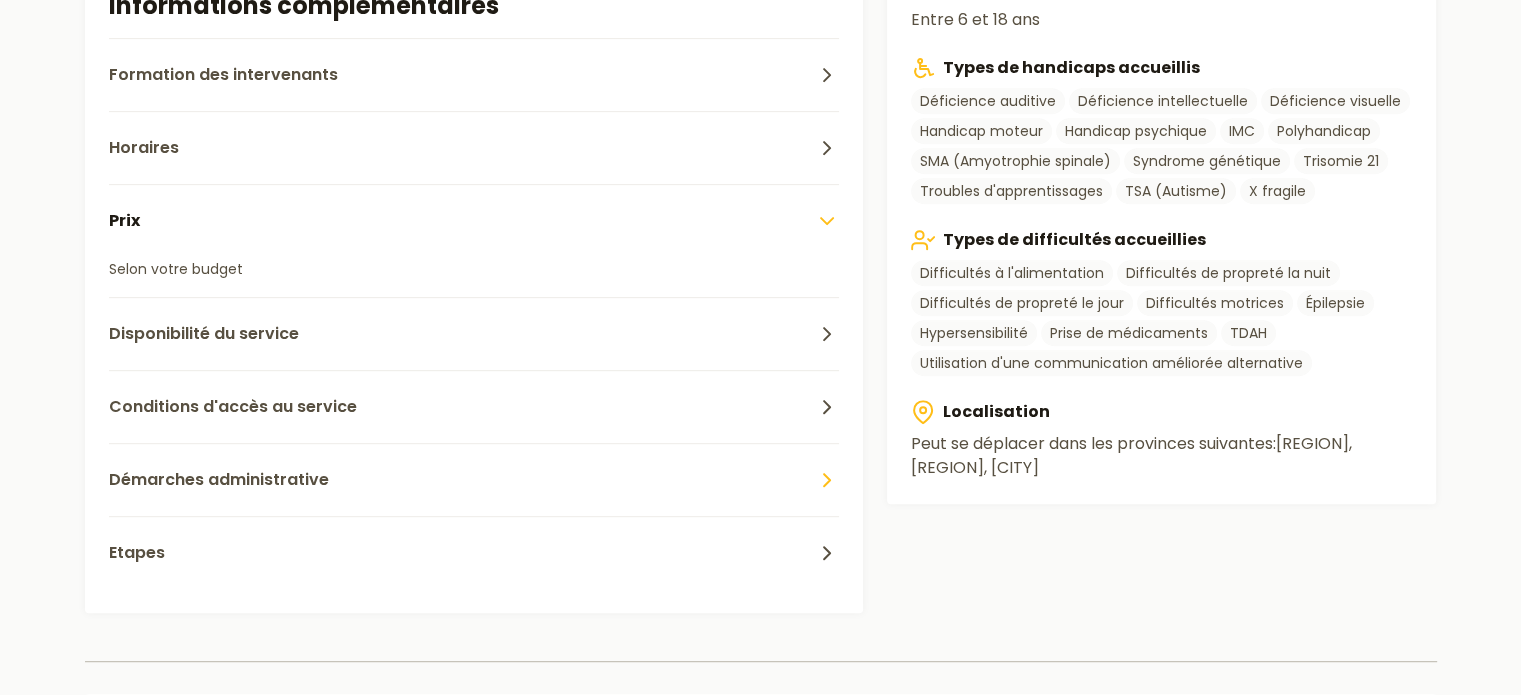 click on "Démarches administrative" at bounding box center [474, 479] 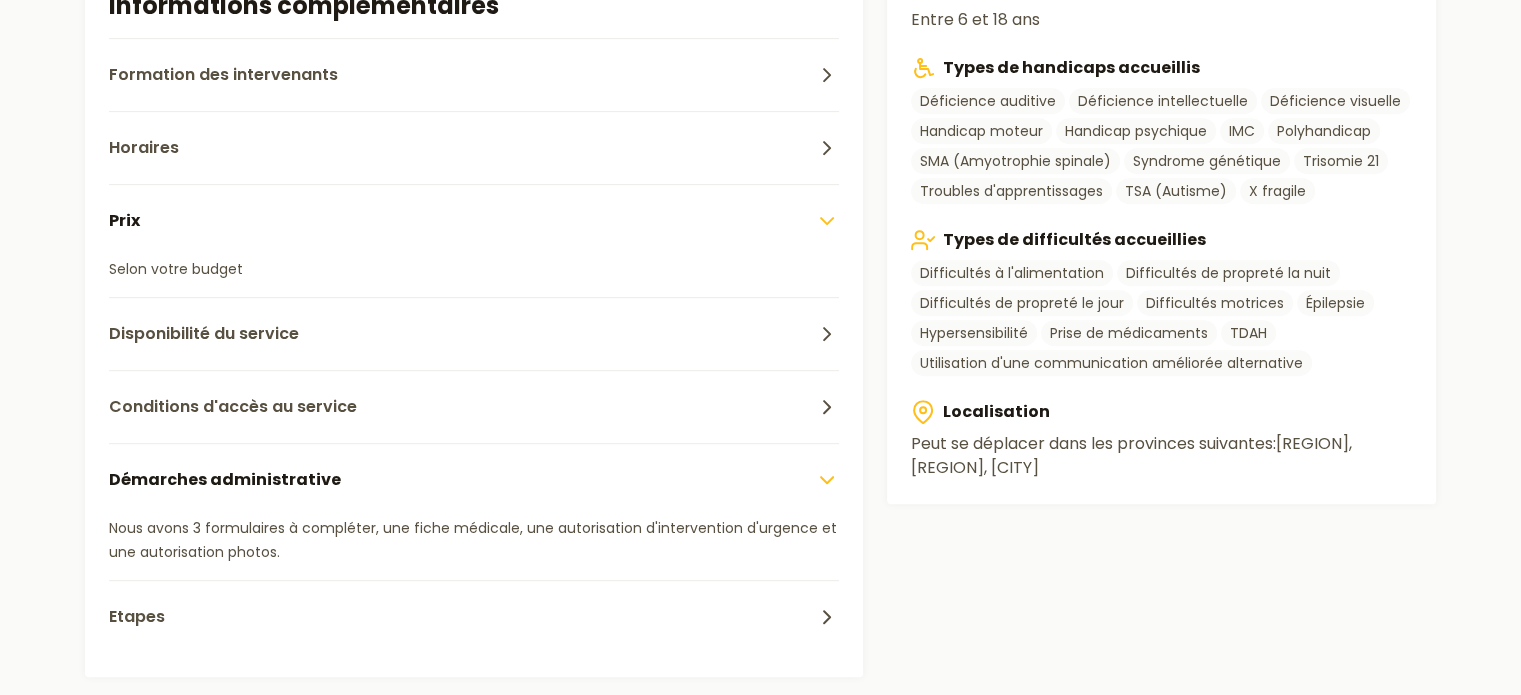 click on "Démarches administrative" at bounding box center [474, 479] 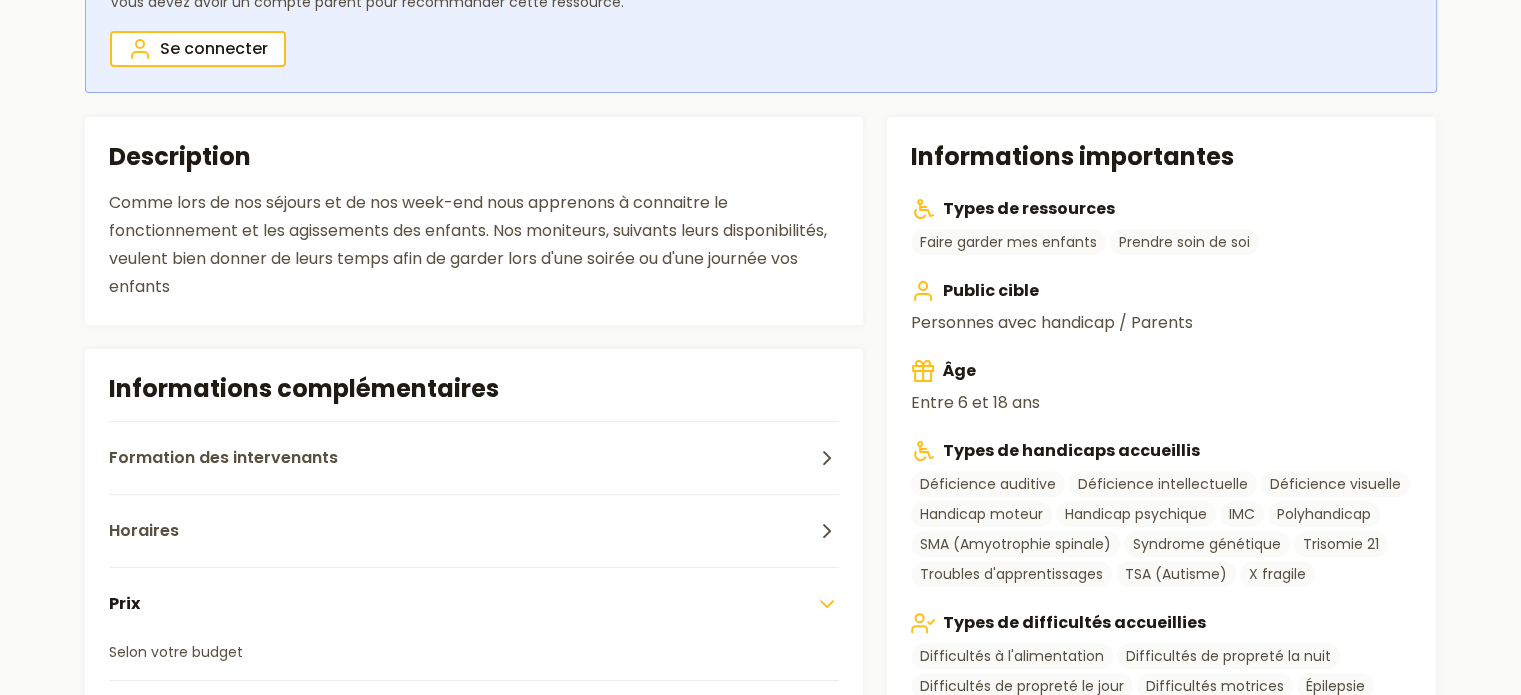 scroll, scrollTop: 412, scrollLeft: 0, axis: vertical 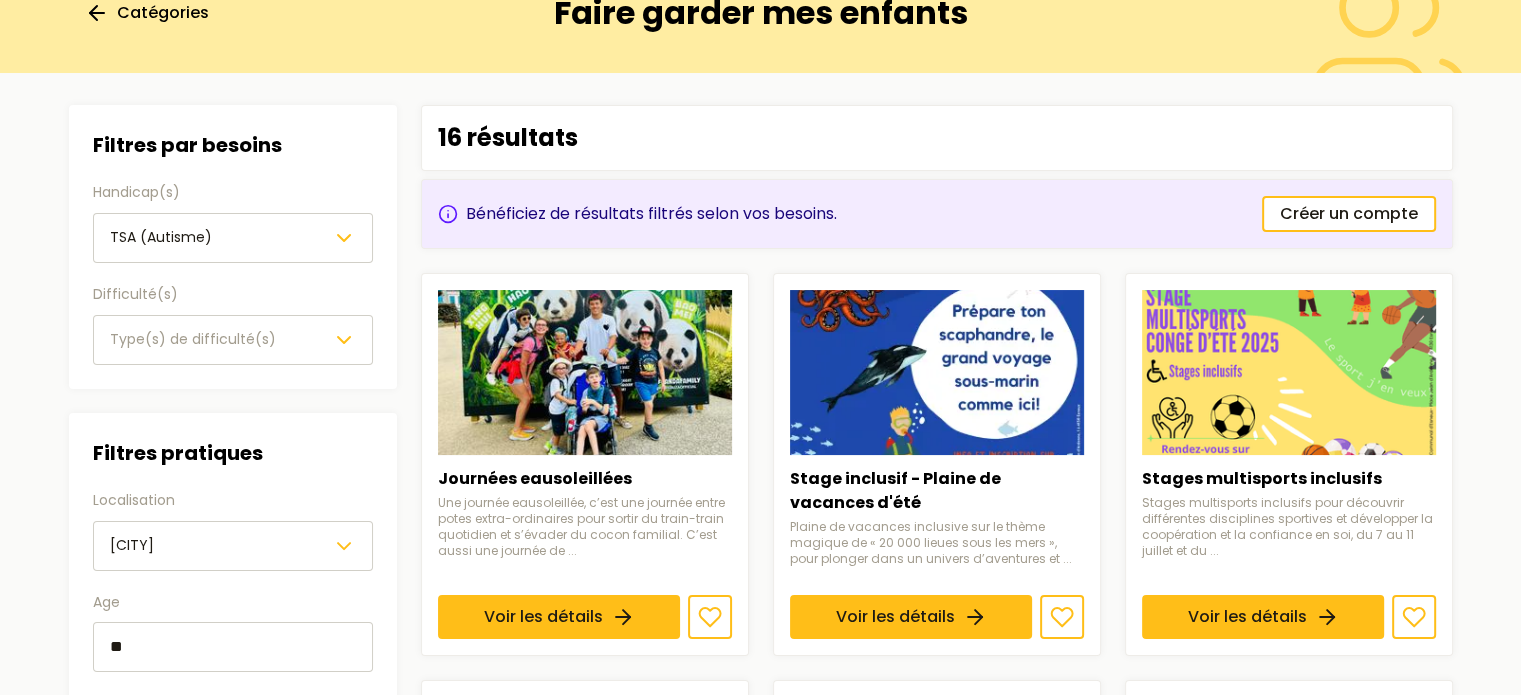 click on "Catégories" at bounding box center (163, 13) 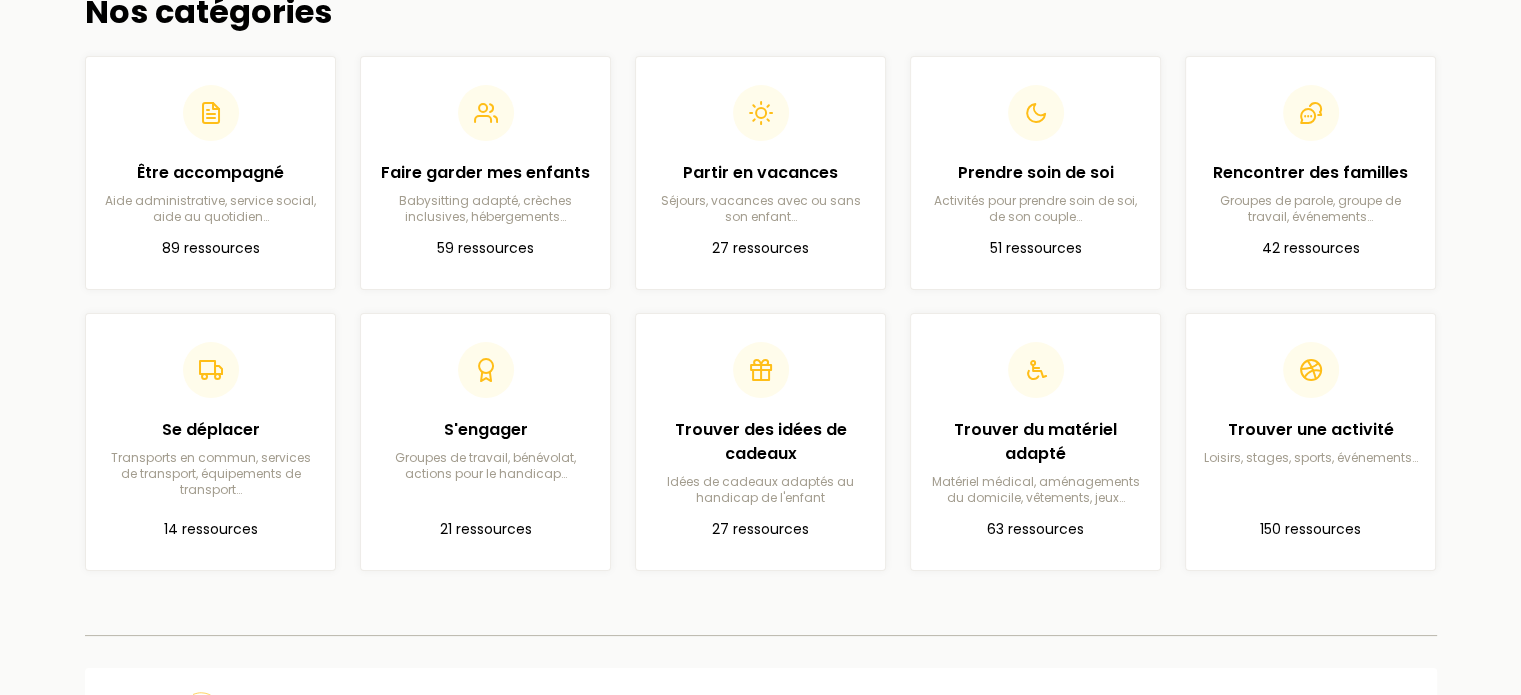 scroll, scrollTop: 0, scrollLeft: 0, axis: both 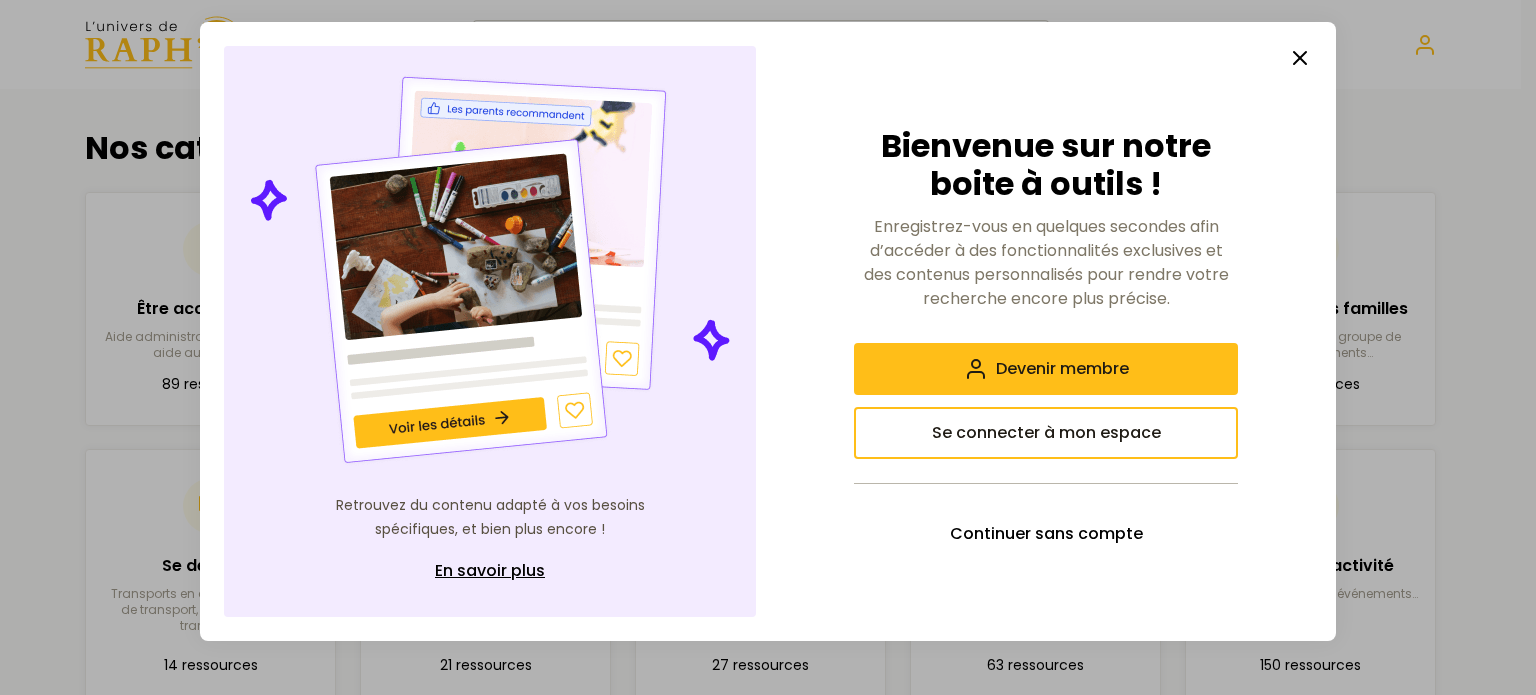 click 